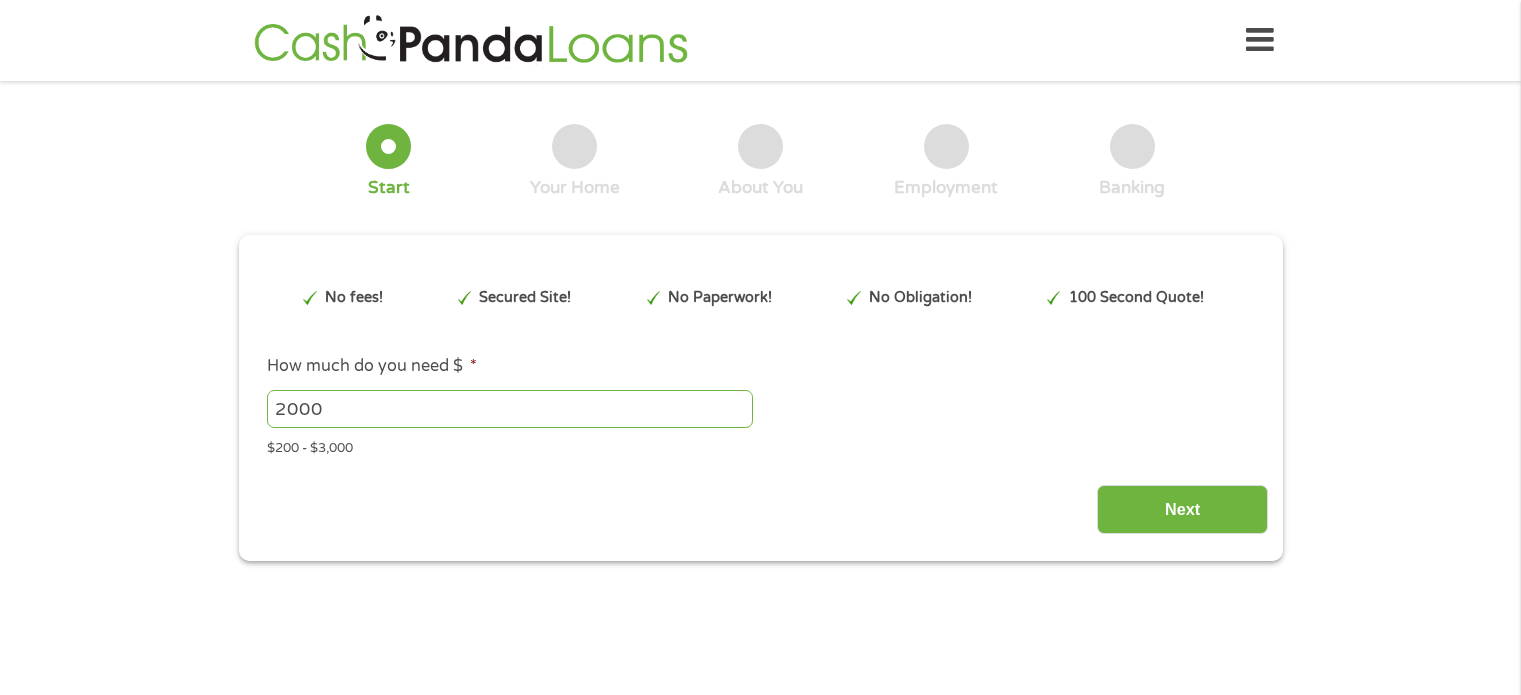 scroll, scrollTop: 0, scrollLeft: 0, axis: both 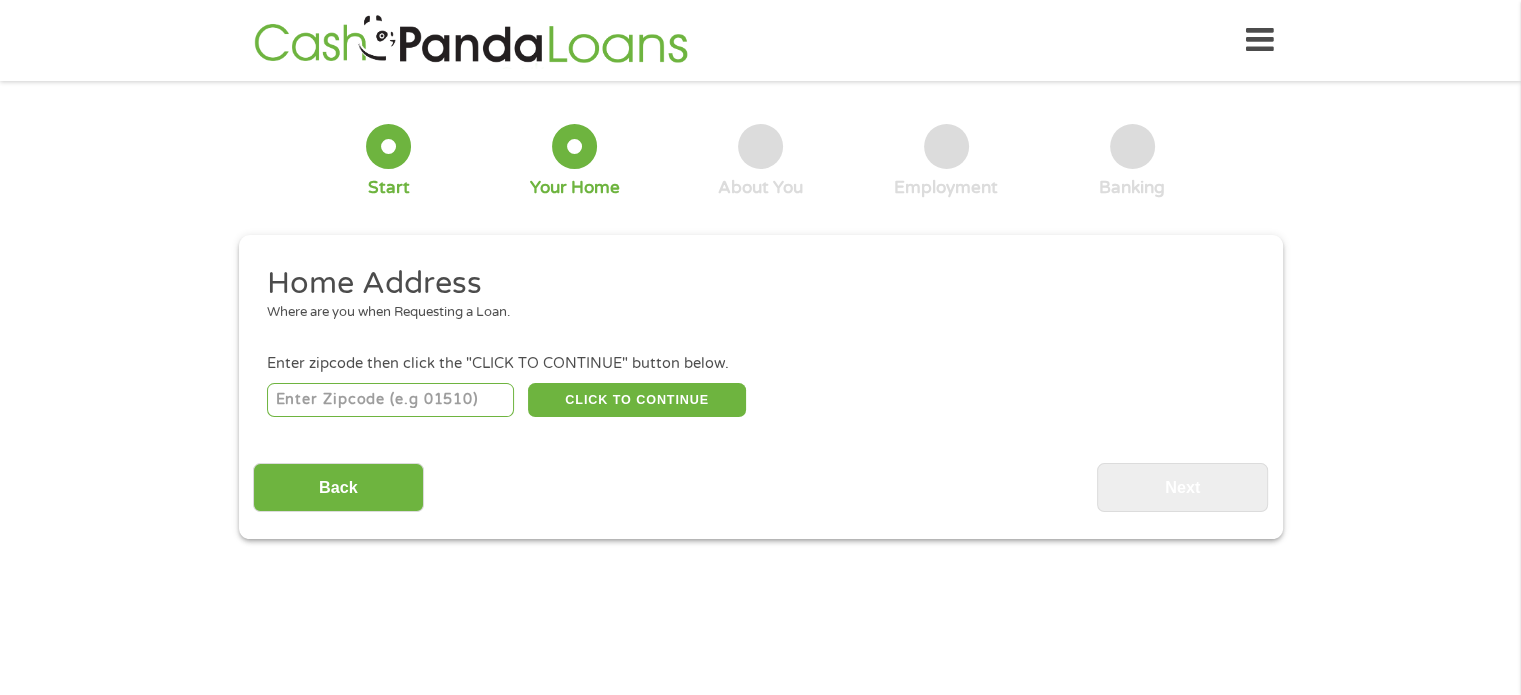 click at bounding box center (390, 400) 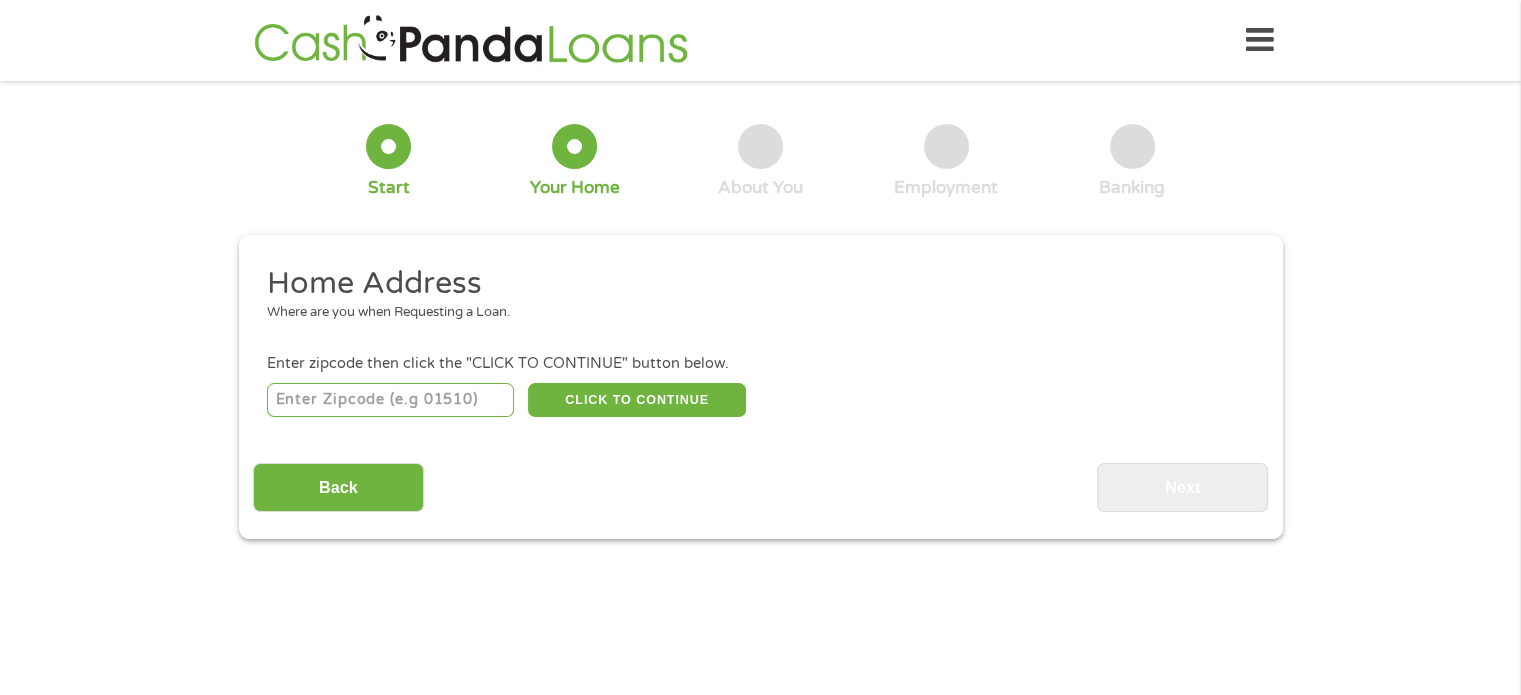 type on "47668" 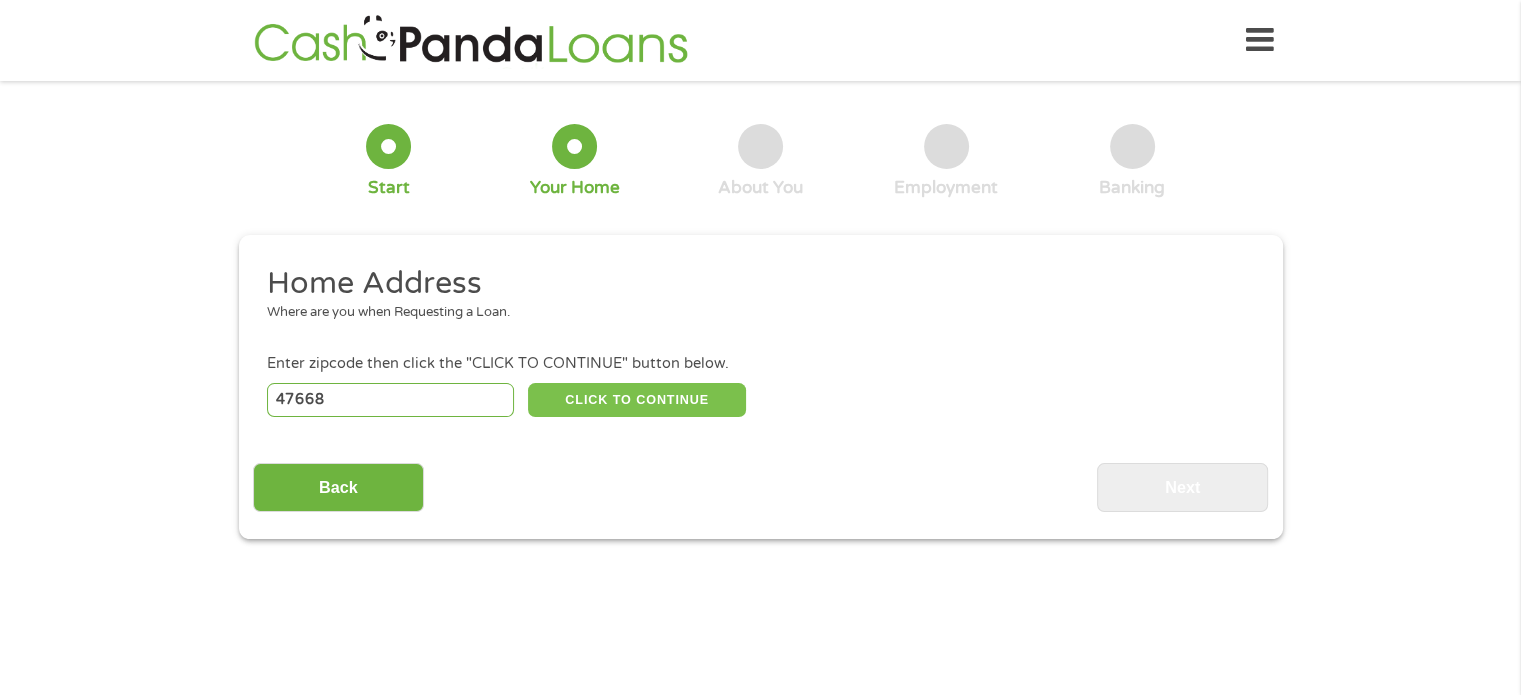 click on "CLICK TO CONTINUE" at bounding box center (637, 400) 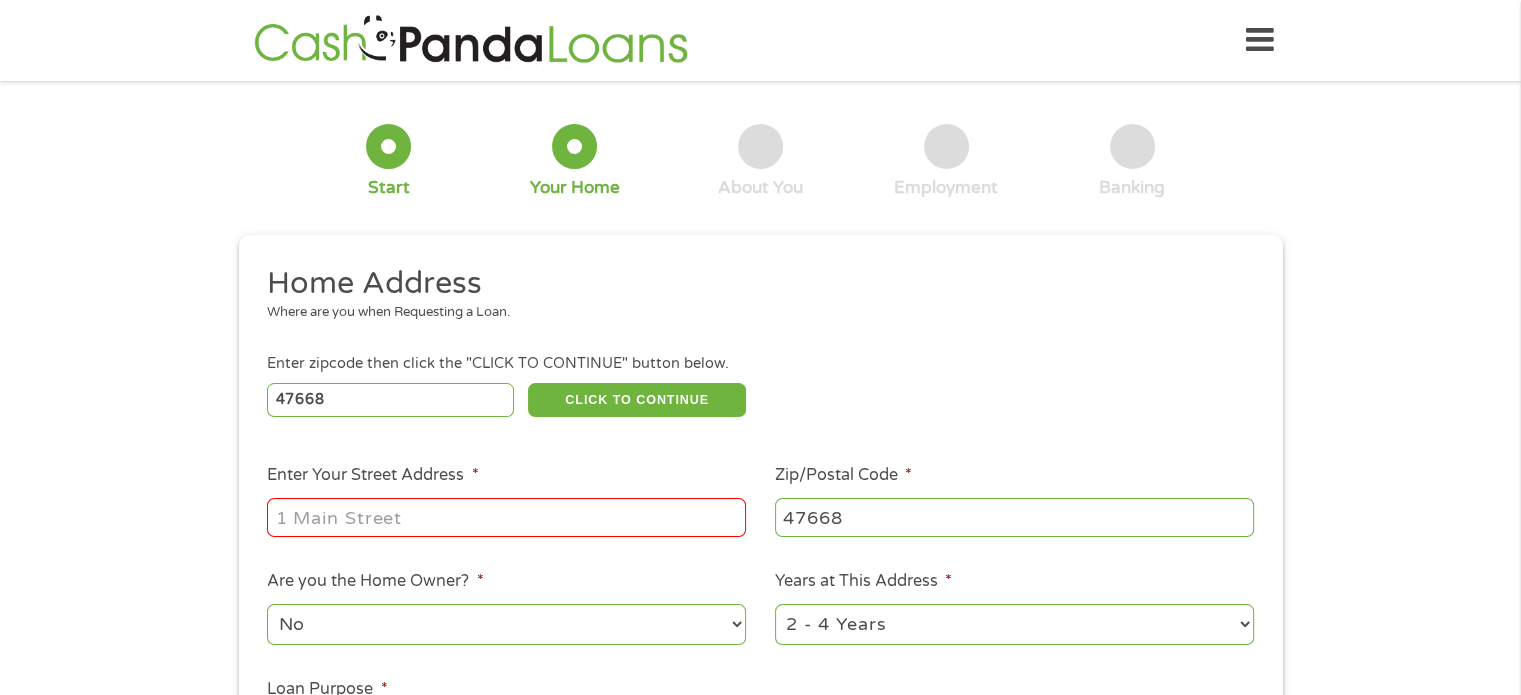 click on "Enter Your Street Address *" at bounding box center (506, 517) 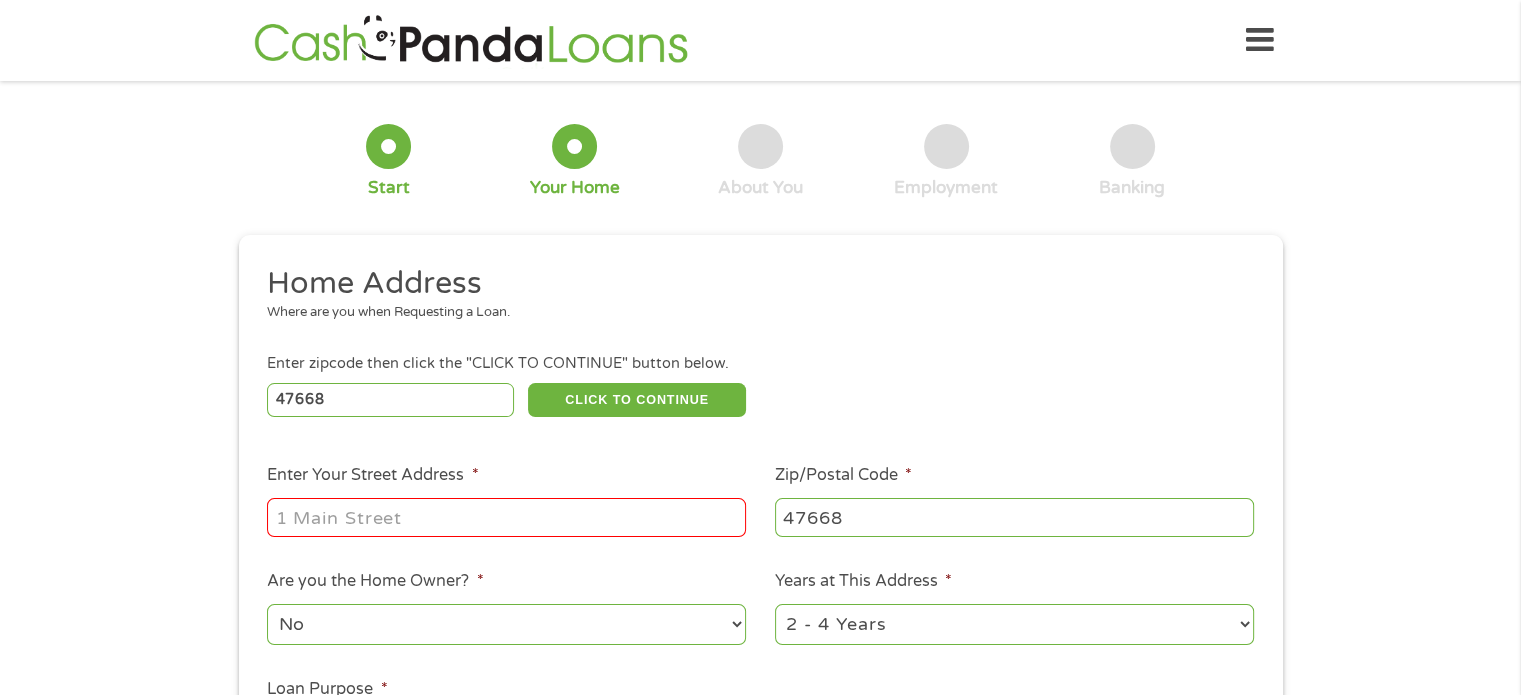 type on "0430 LO 3IP DO" 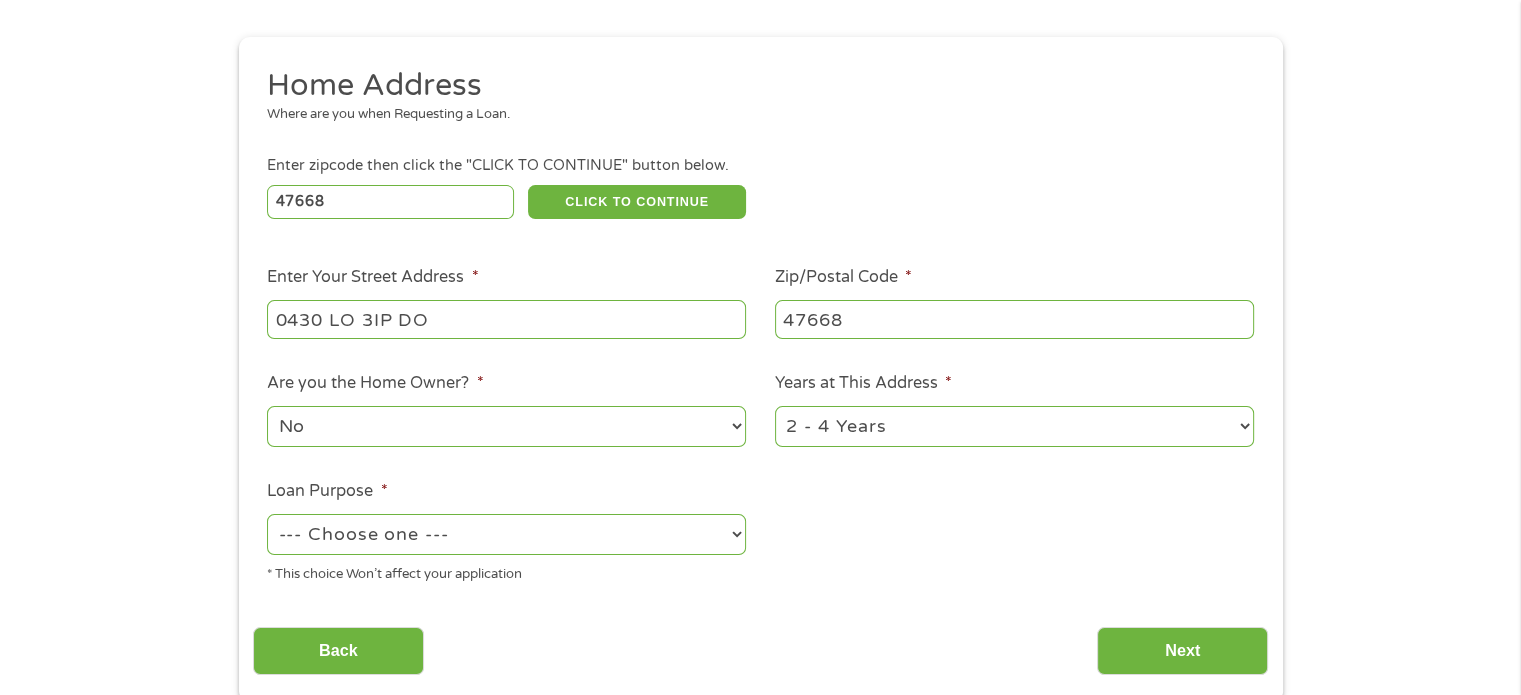 scroll, scrollTop: 389, scrollLeft: 0, axis: vertical 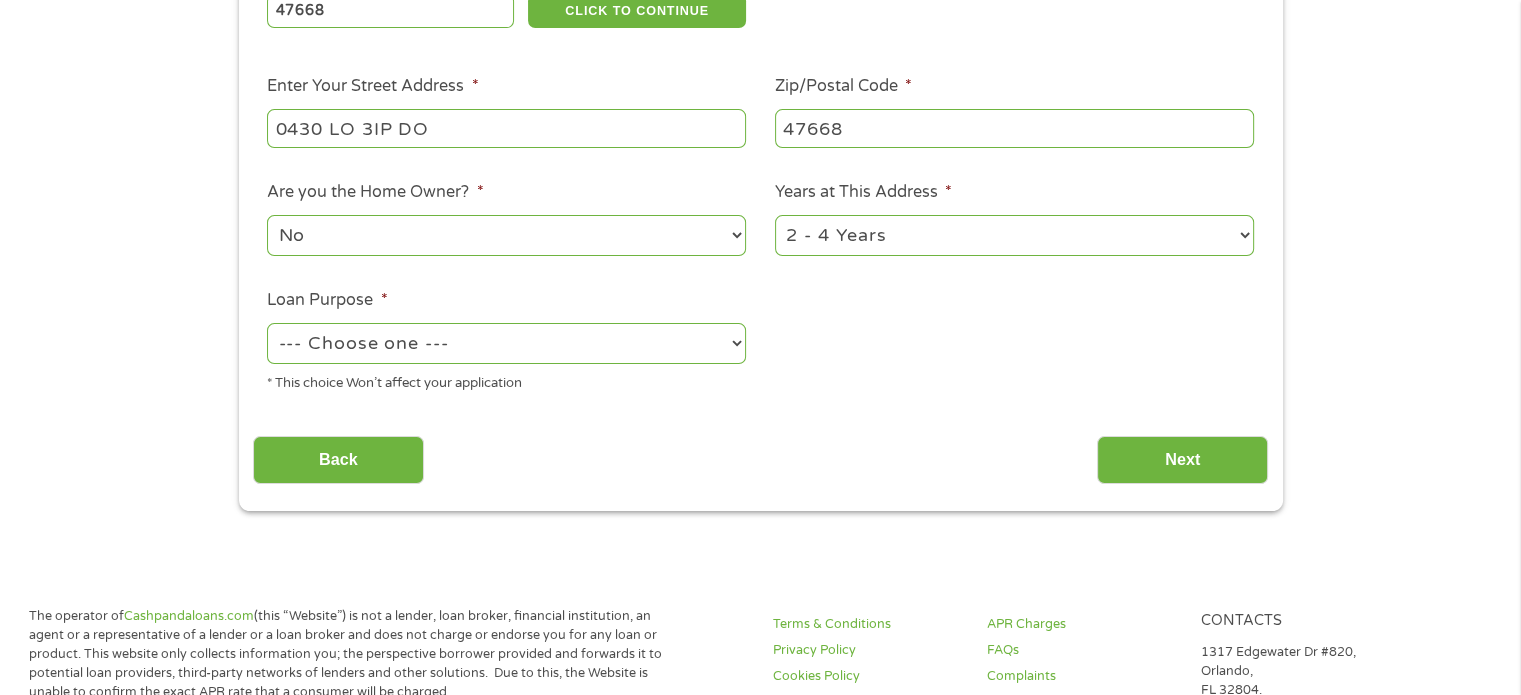 click on "No Yes" at bounding box center [506, 235] 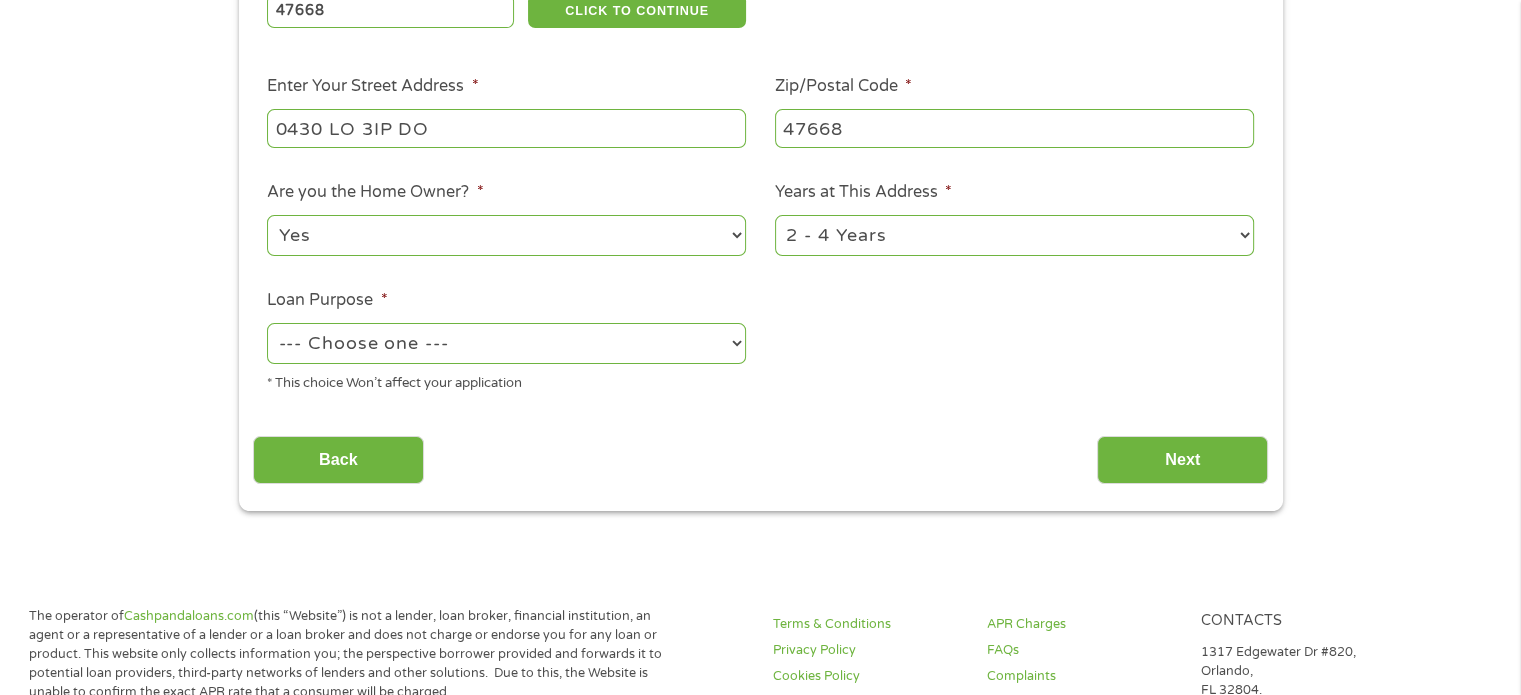 click on "No Yes" at bounding box center (506, 235) 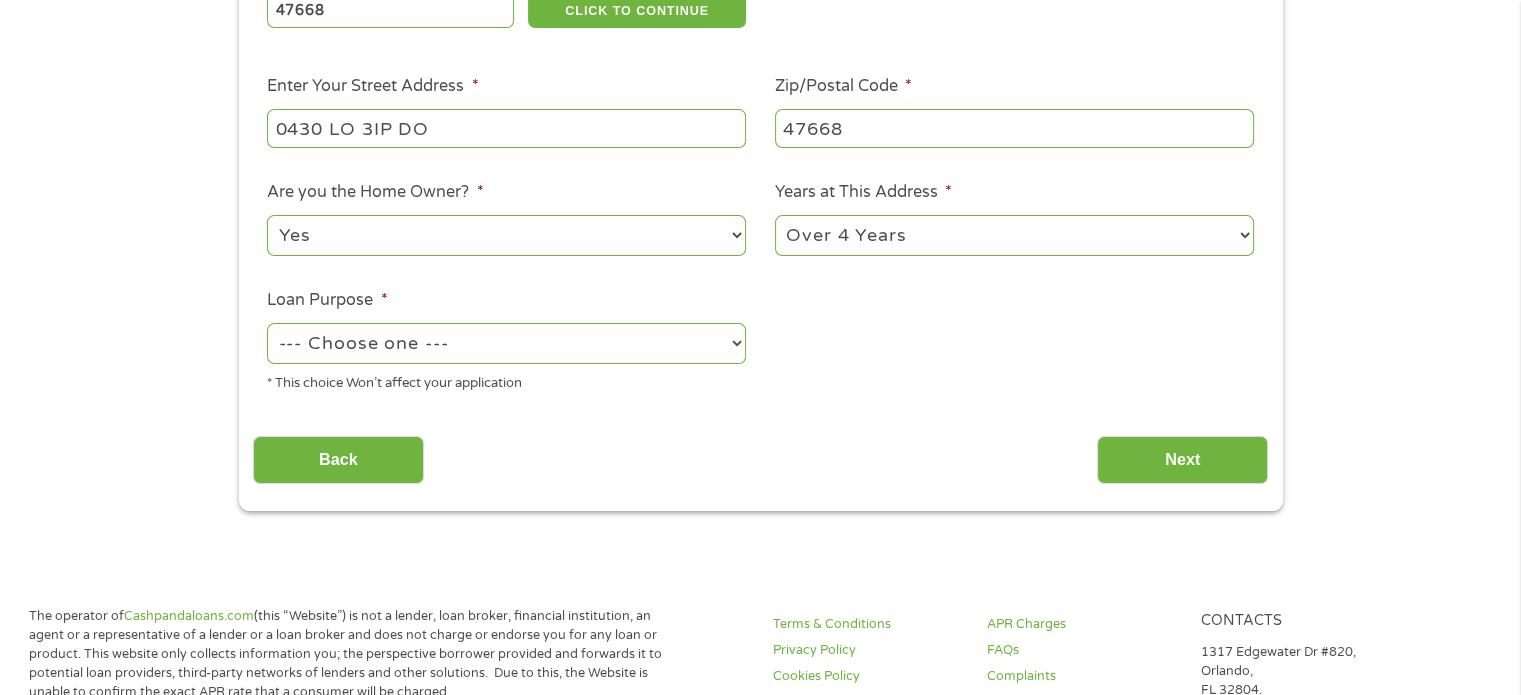 click on "1 Year or less 1 - 2 Years 2 - 4 Years Over 4 Years" at bounding box center [1014, 235] 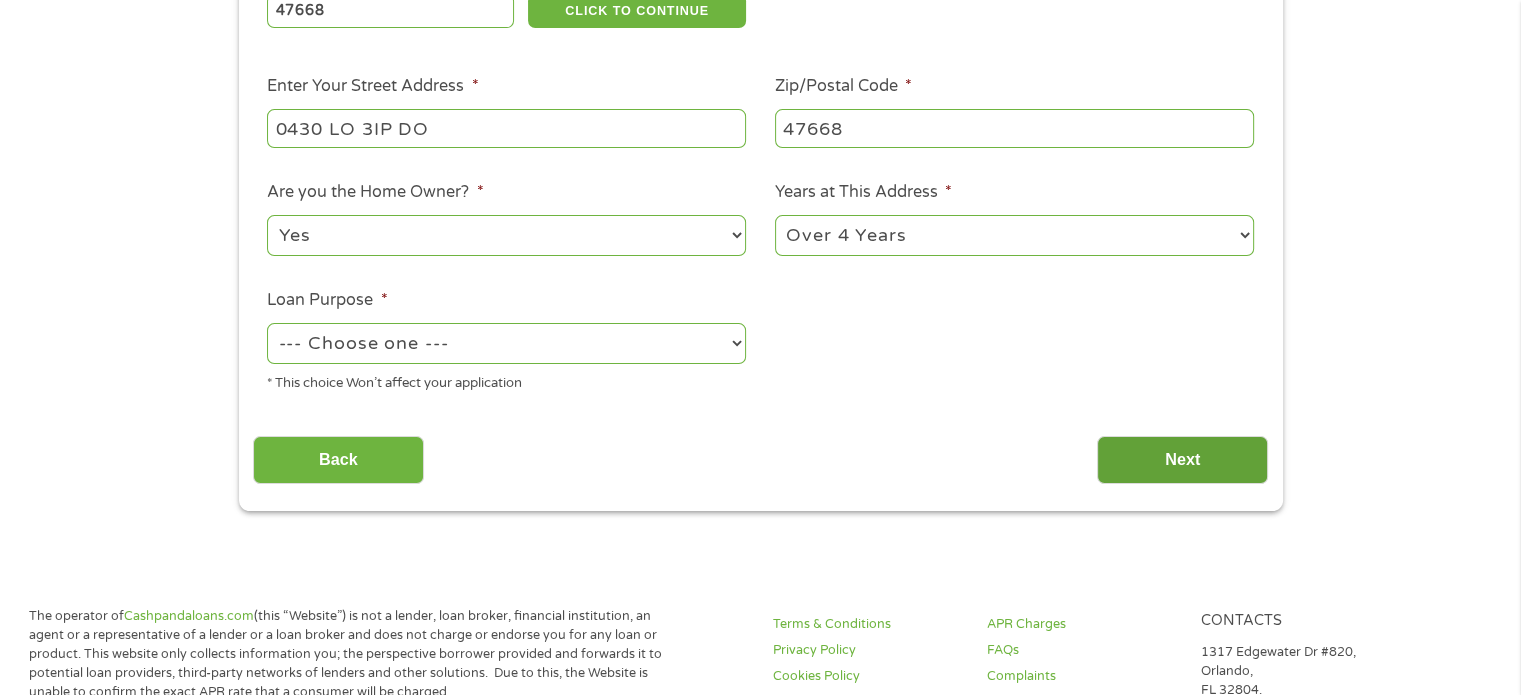 click on "Next" at bounding box center [1182, 460] 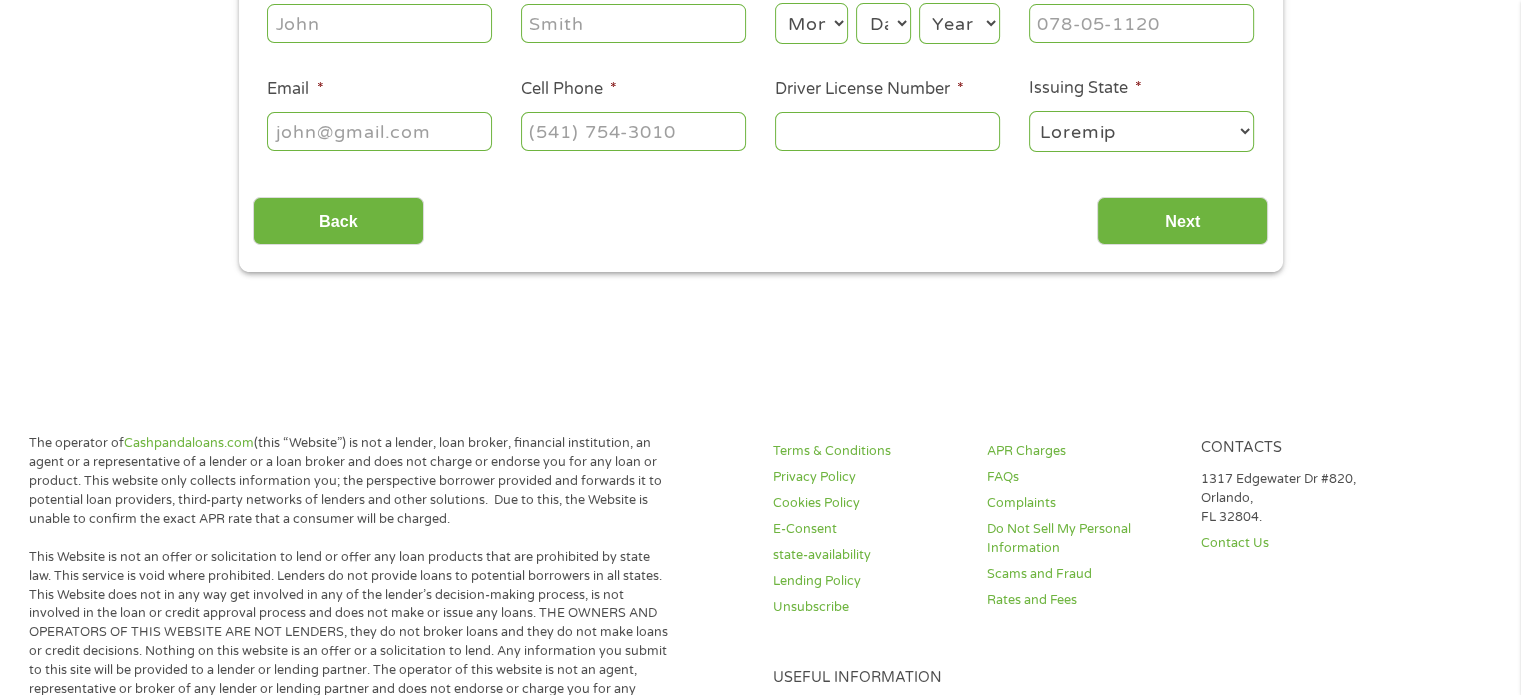scroll, scrollTop: 8, scrollLeft: 8, axis: both 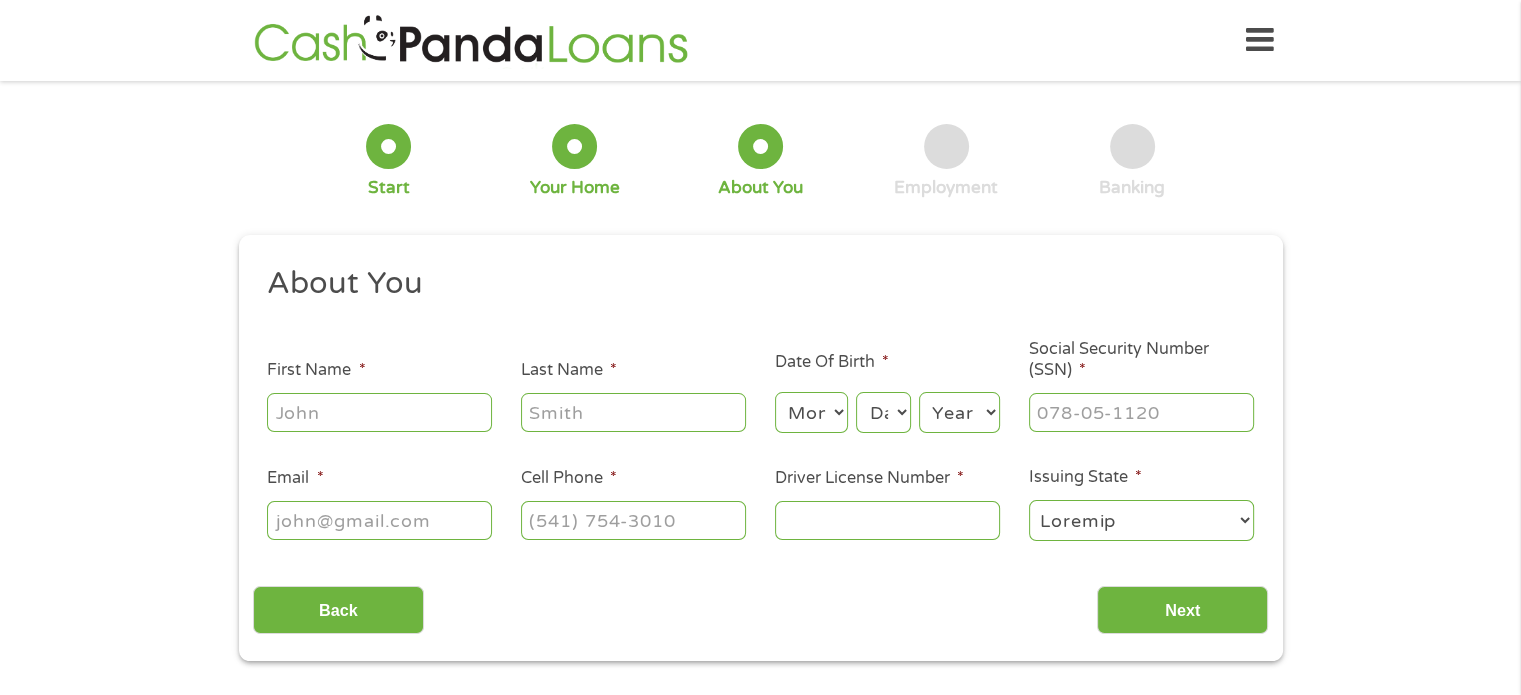 click on "First Name *" at bounding box center [379, 412] 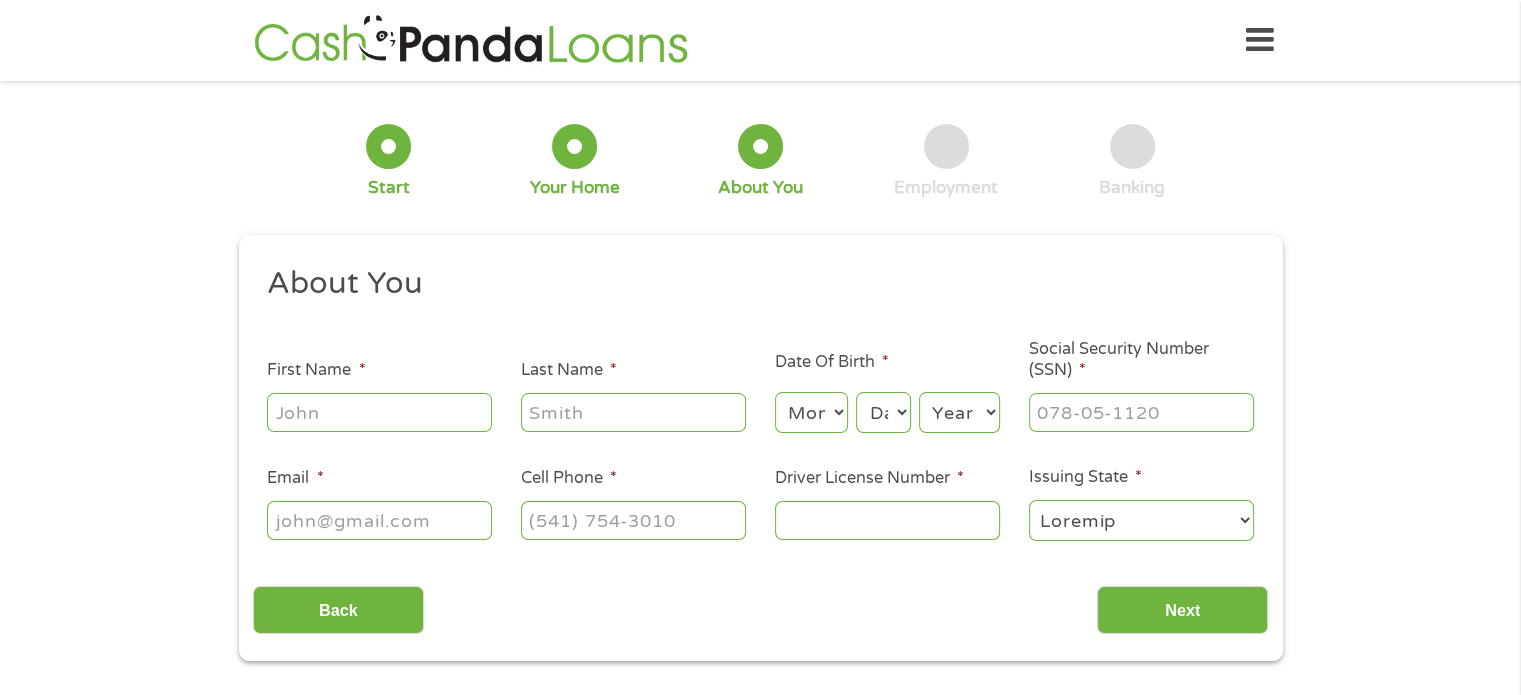 type on "LOREMI" 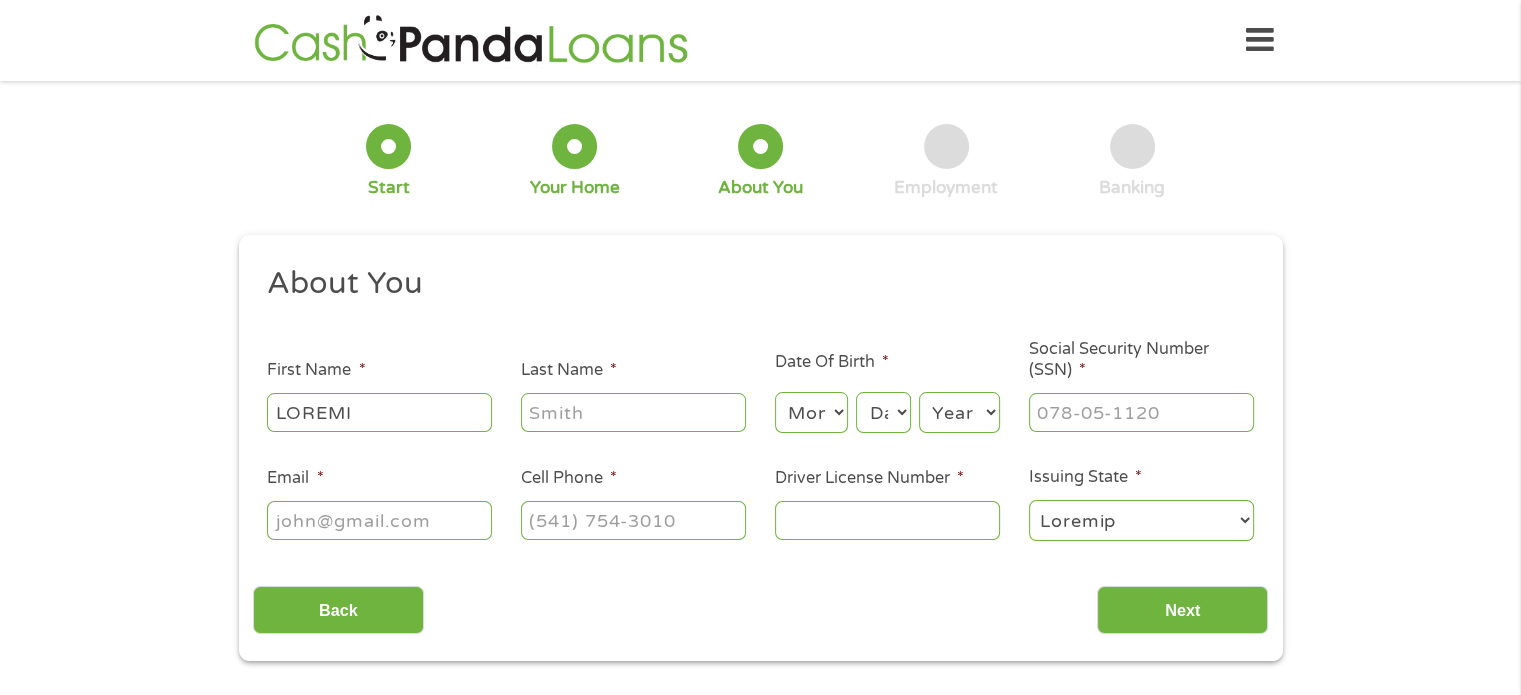 type on "LOREMI" 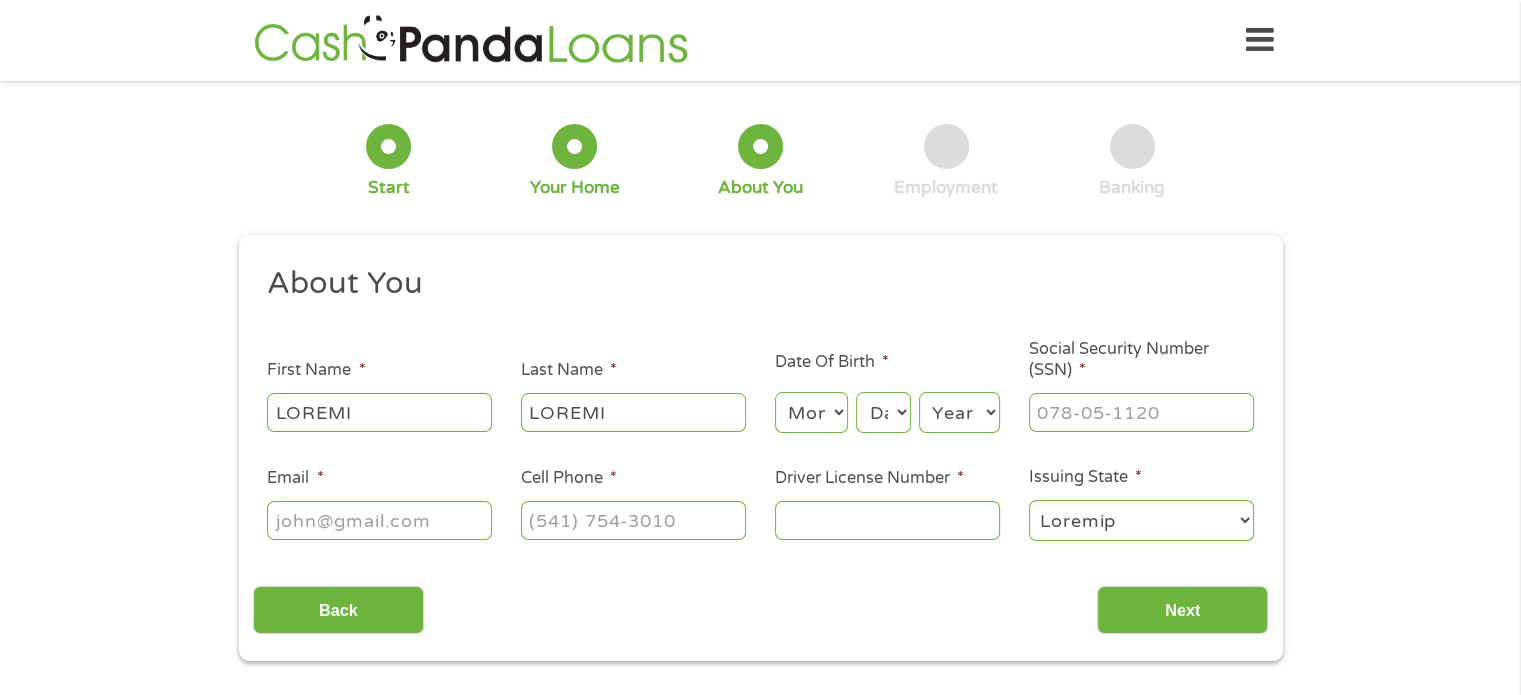 type on "loremipsumd1@sita.con" 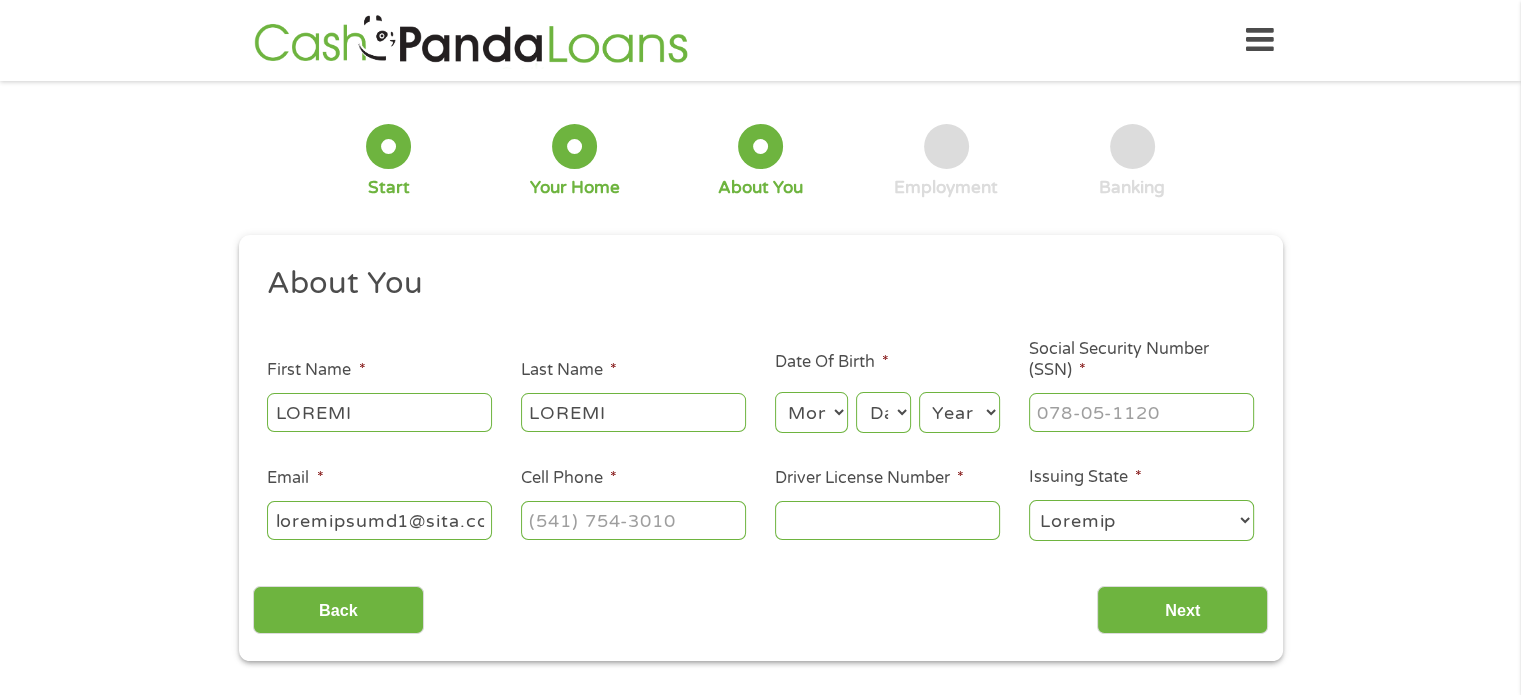 type on "3913855814" 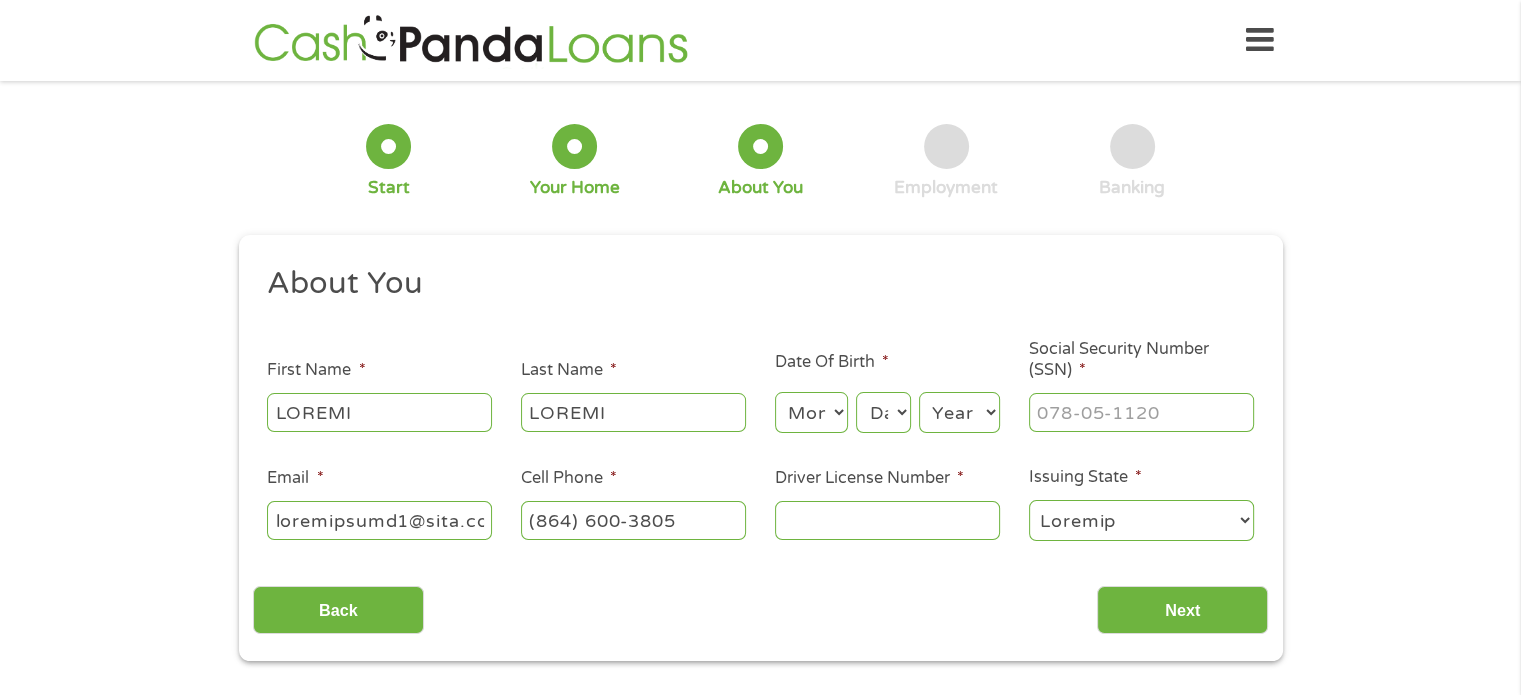 click on "Month 1 2 3 4 5 6 7 8 9 10 11 12" at bounding box center (811, 412) 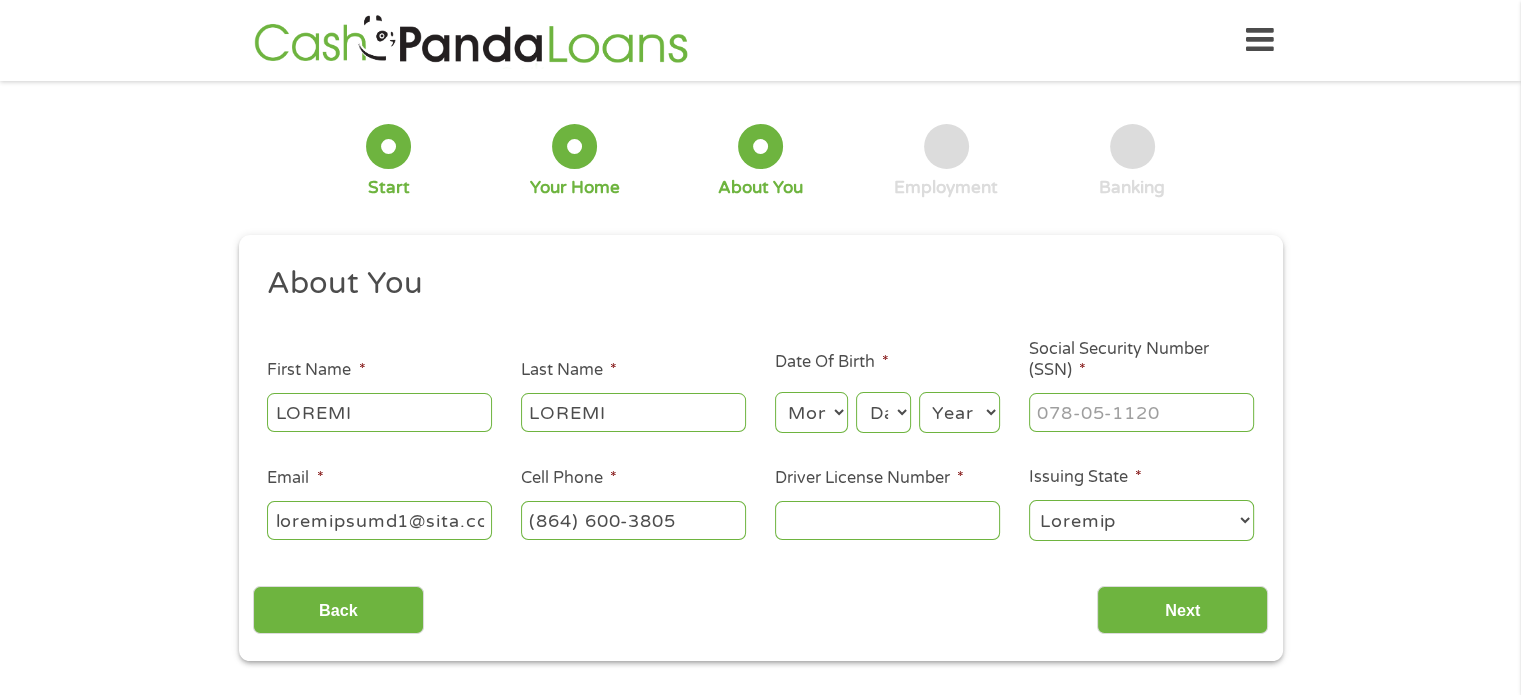 select on "2" 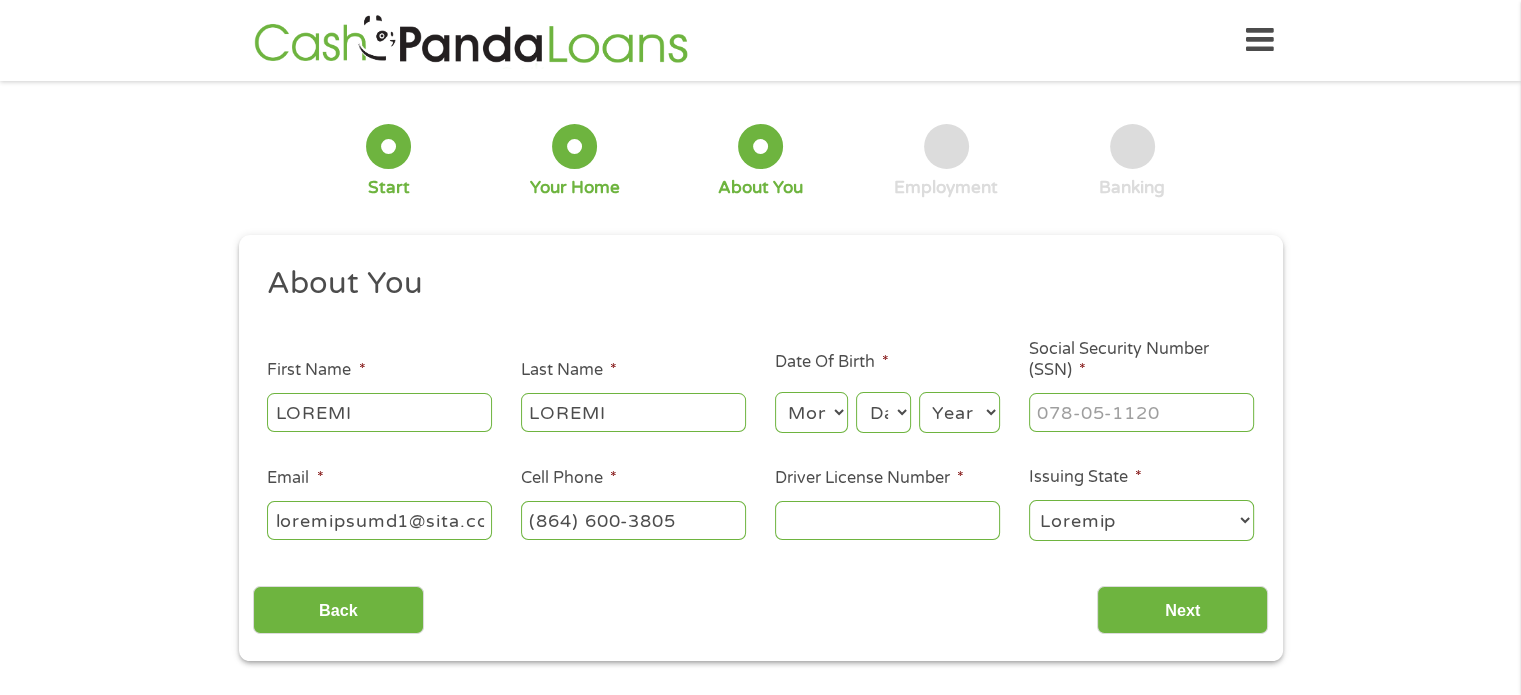 click on "Month 1 2 3 4 5 6 7 8 9 10 11 12" at bounding box center [811, 412] 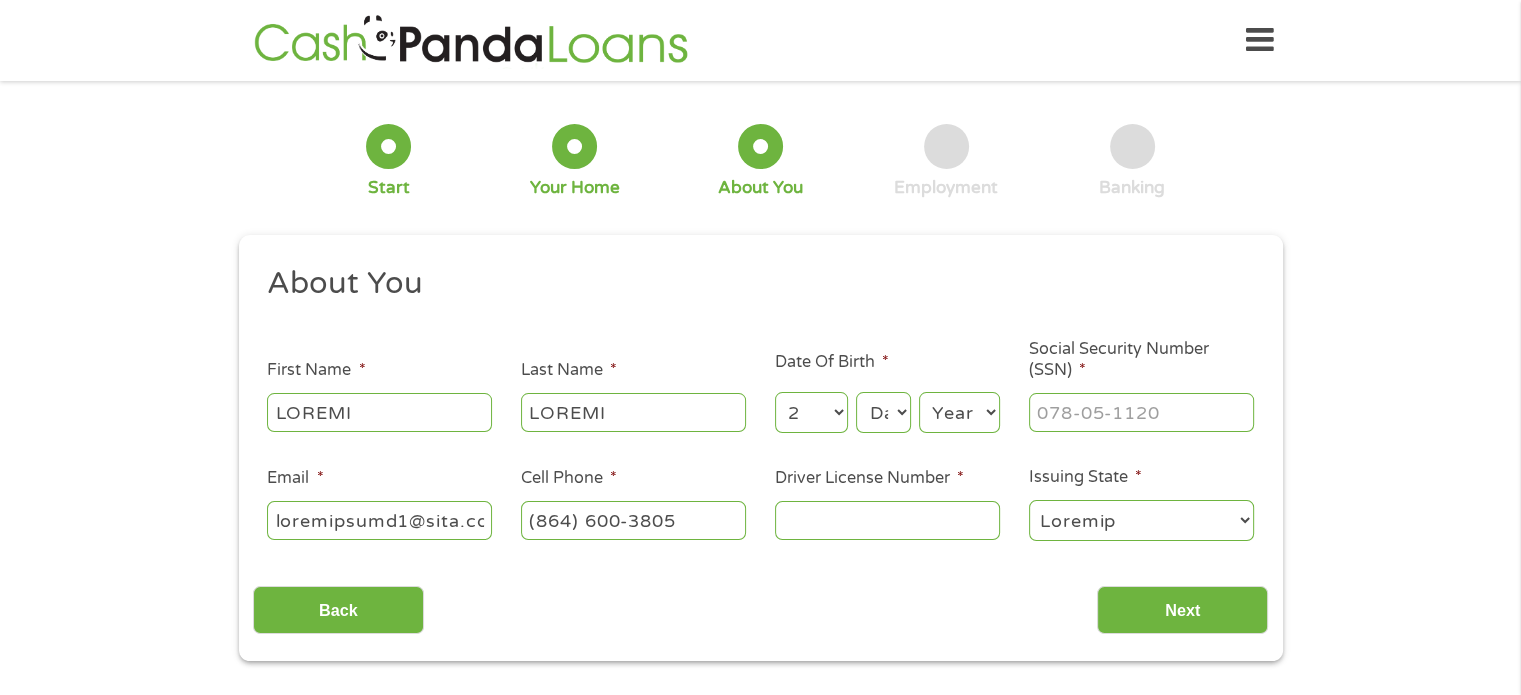 click on "Day 1 2 3 4 5 6 7 8 9 10 11 12 13 14 15 16 17 18 19 20 21 22 23 24 25 26 27 28 29 30 31" at bounding box center (883, 412) 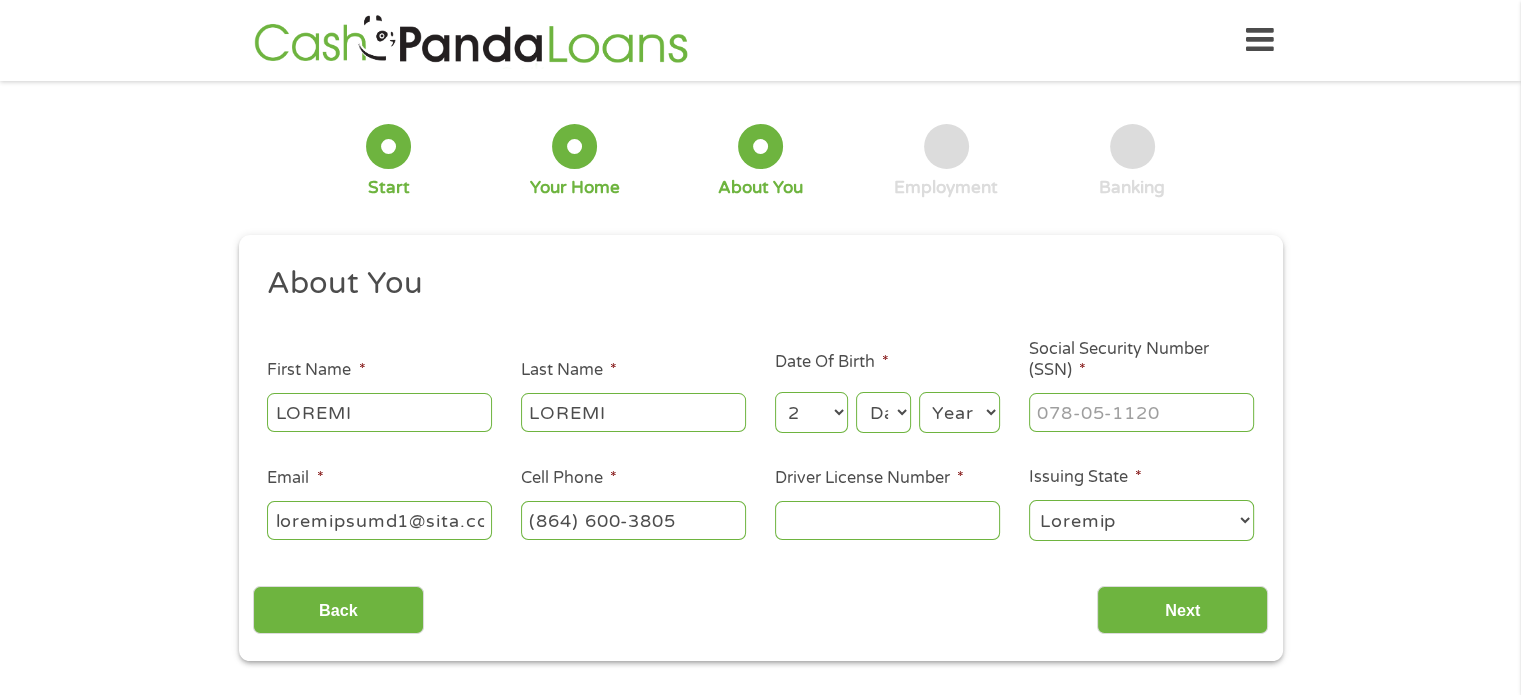 select on "28" 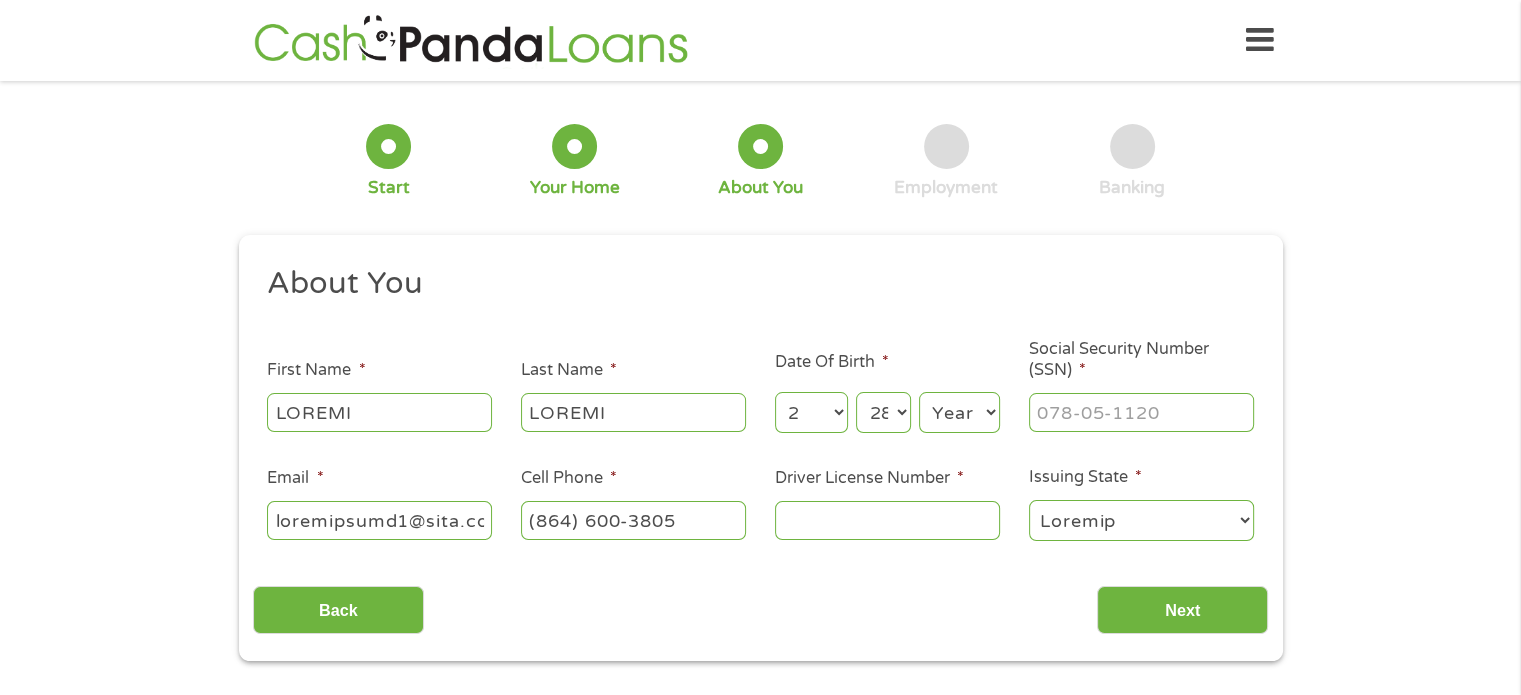 click on "Day 1 2 3 4 5 6 7 8 9 10 11 12 13 14 15 16 17 18 19 20 21 22 23 24 25 26 27 28 29 30 31" at bounding box center [883, 412] 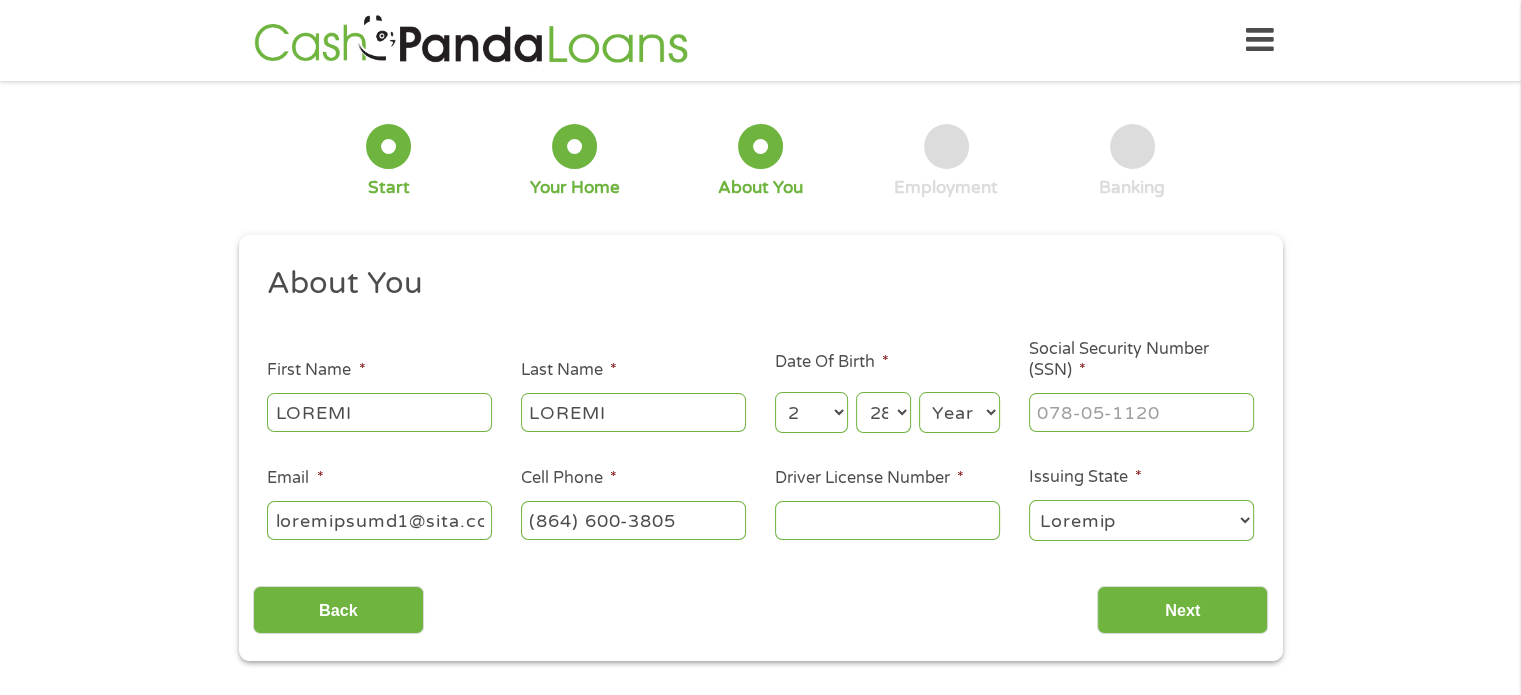 select on "1970" 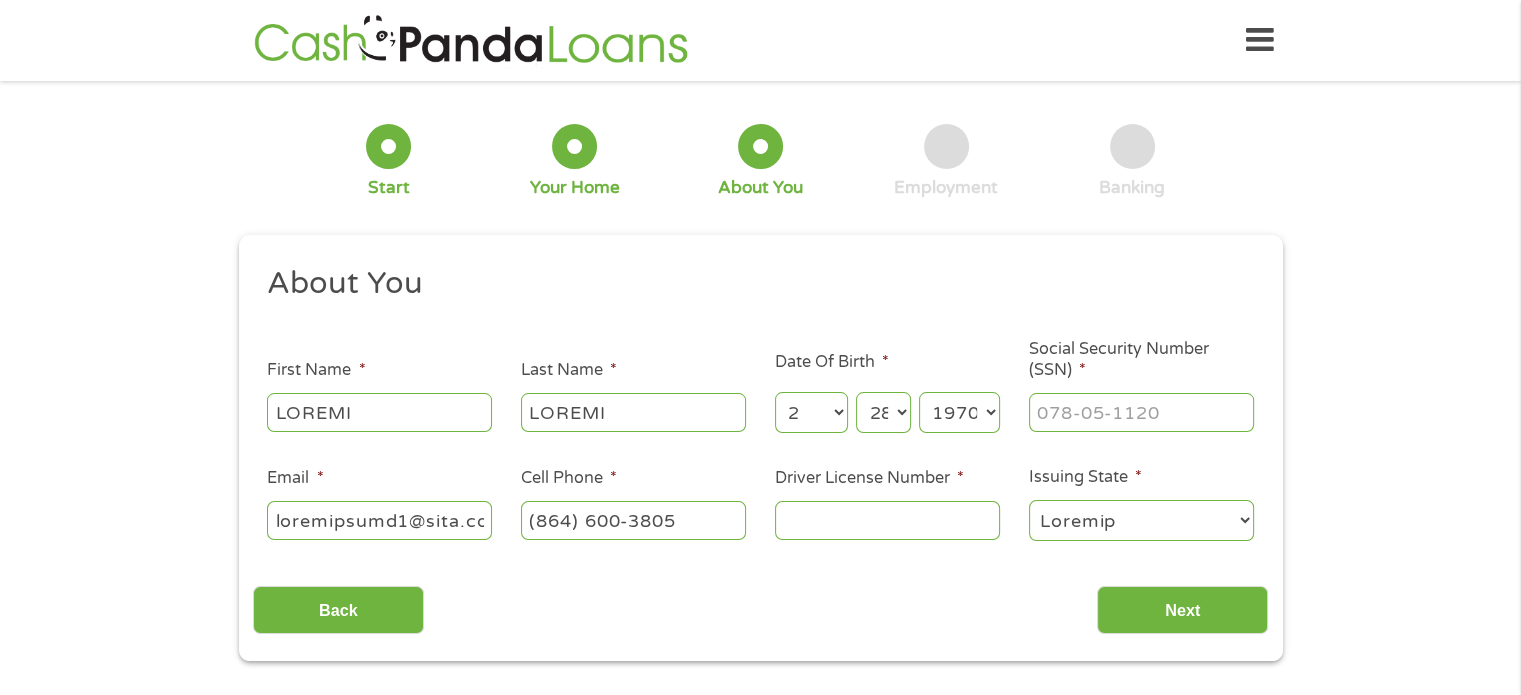 click on "Year 2007 2006 2005 2004 2003 2002 2001 2000 1999 1998 1997 1996 1995 1994 1993 1992 1991 1990 1989 1988 1987 1986 1985 1984 1983 1982 1981 1980 1979 1978 1977 1976 1975 1974 1973 1972 1971 1970 1969 1968 1967 1966 1965 1964 1963 1962 1961 1960 1959 1958 1957 1956 1955 1954 1953 1952 1951 1950 1949 1948 1947 1946 1945 1944 1943 1942 1941 1940 1939 1938 1937 1936 1935 1934 1933 1932 1931 1930 1929 1928 1927 1926 1925 1924 1923 1922 1921 1920" at bounding box center [959, 412] 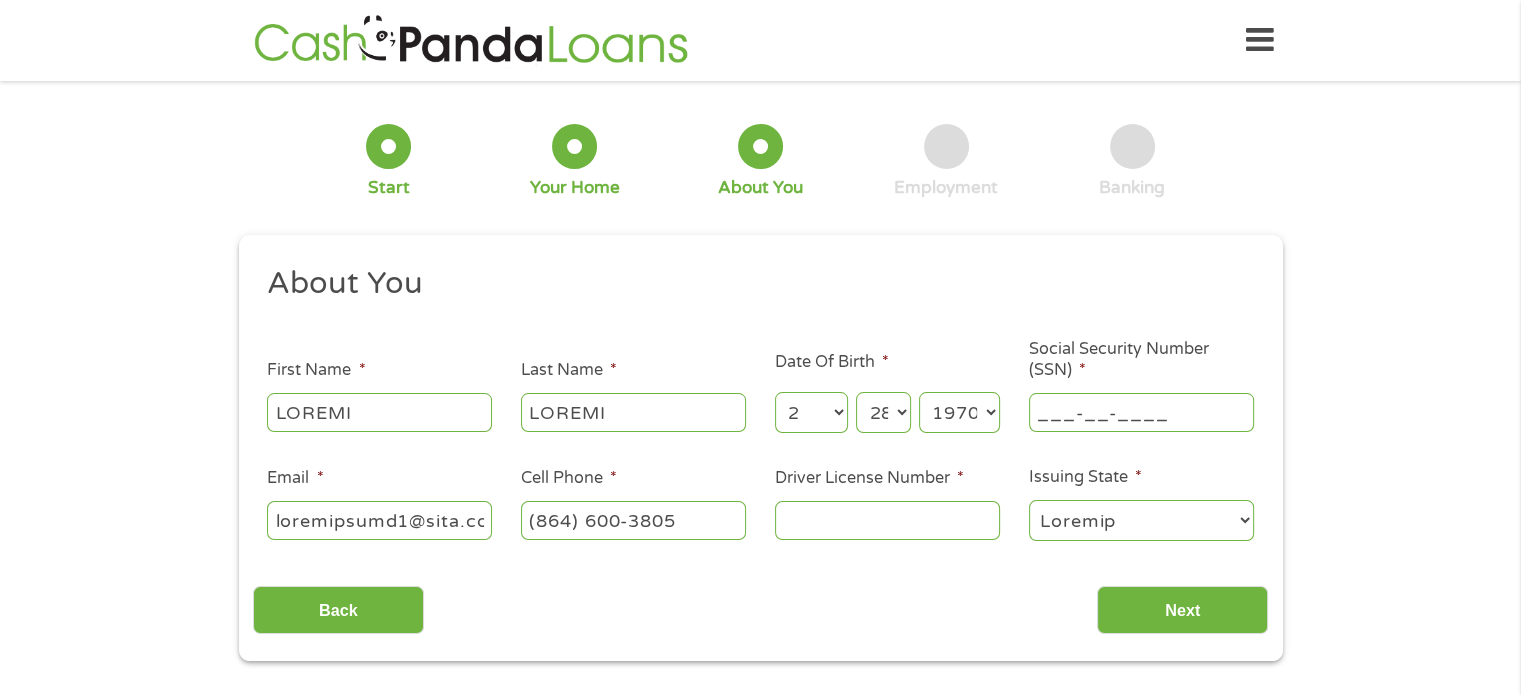 click on "___-__-____" at bounding box center [1141, 412] 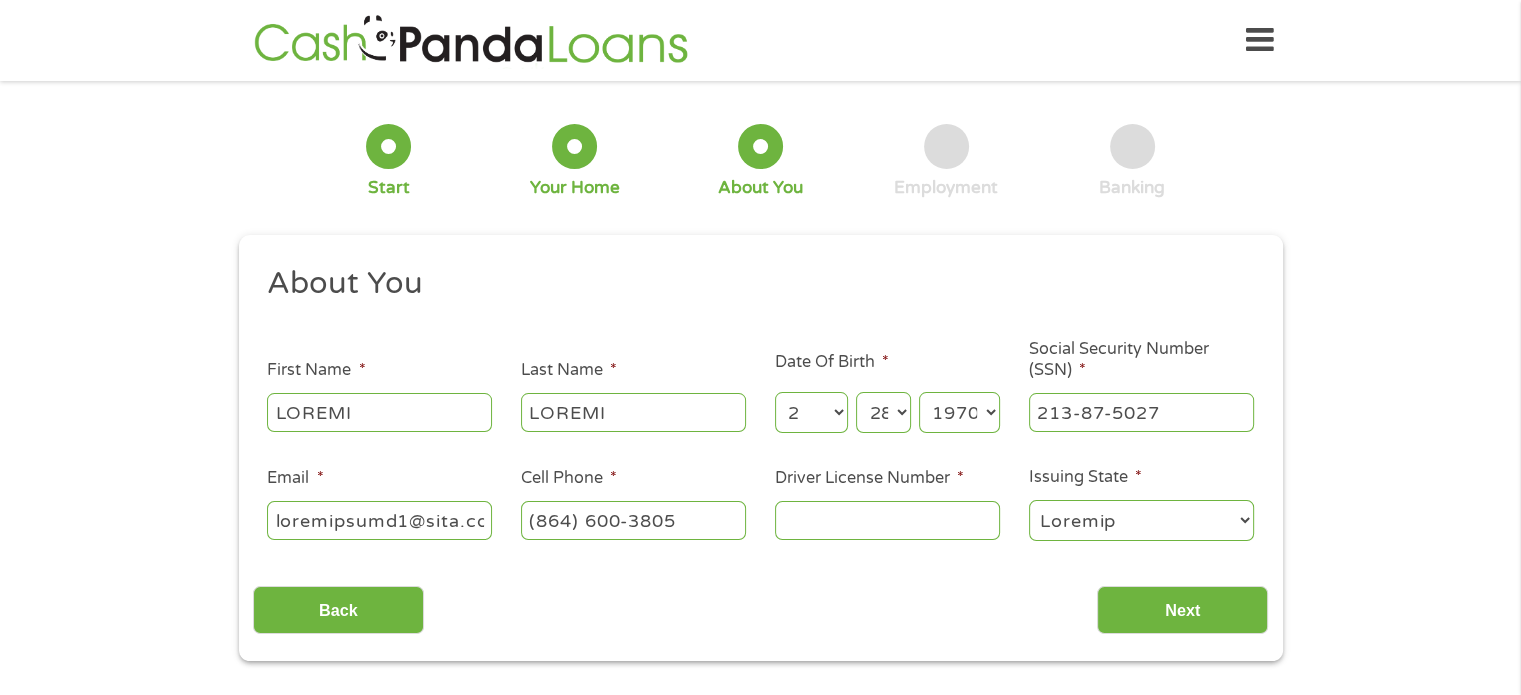 click on "Driver License Number *" at bounding box center [887, 520] 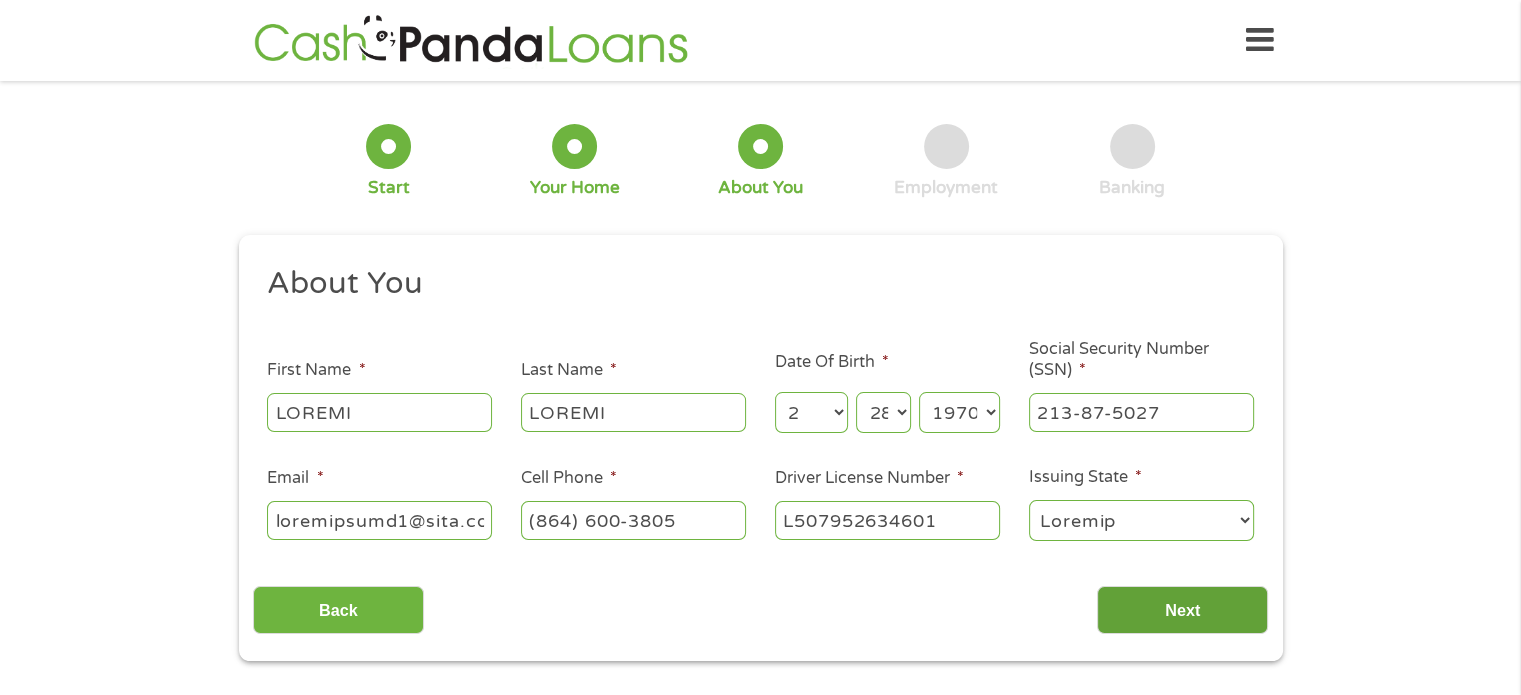 type on "L507952634601" 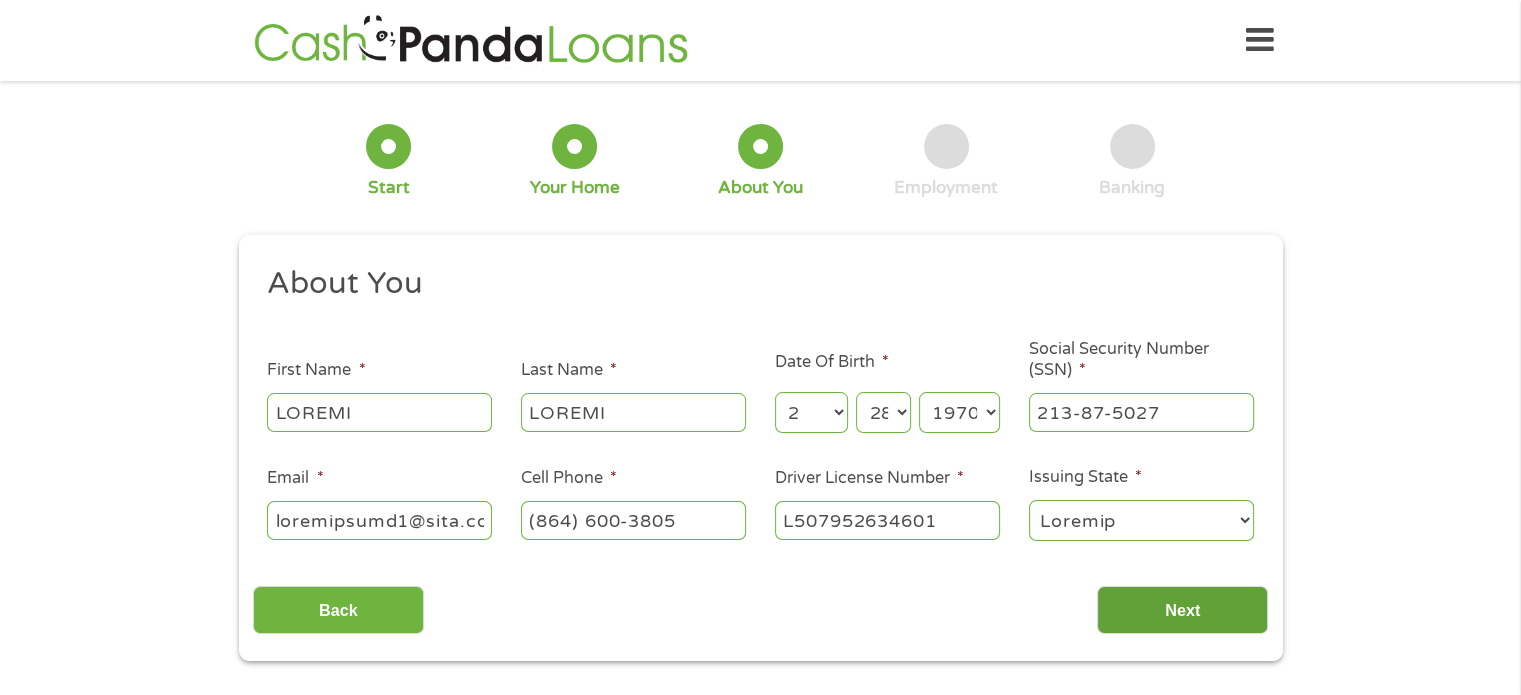 scroll, scrollTop: 8, scrollLeft: 8, axis: both 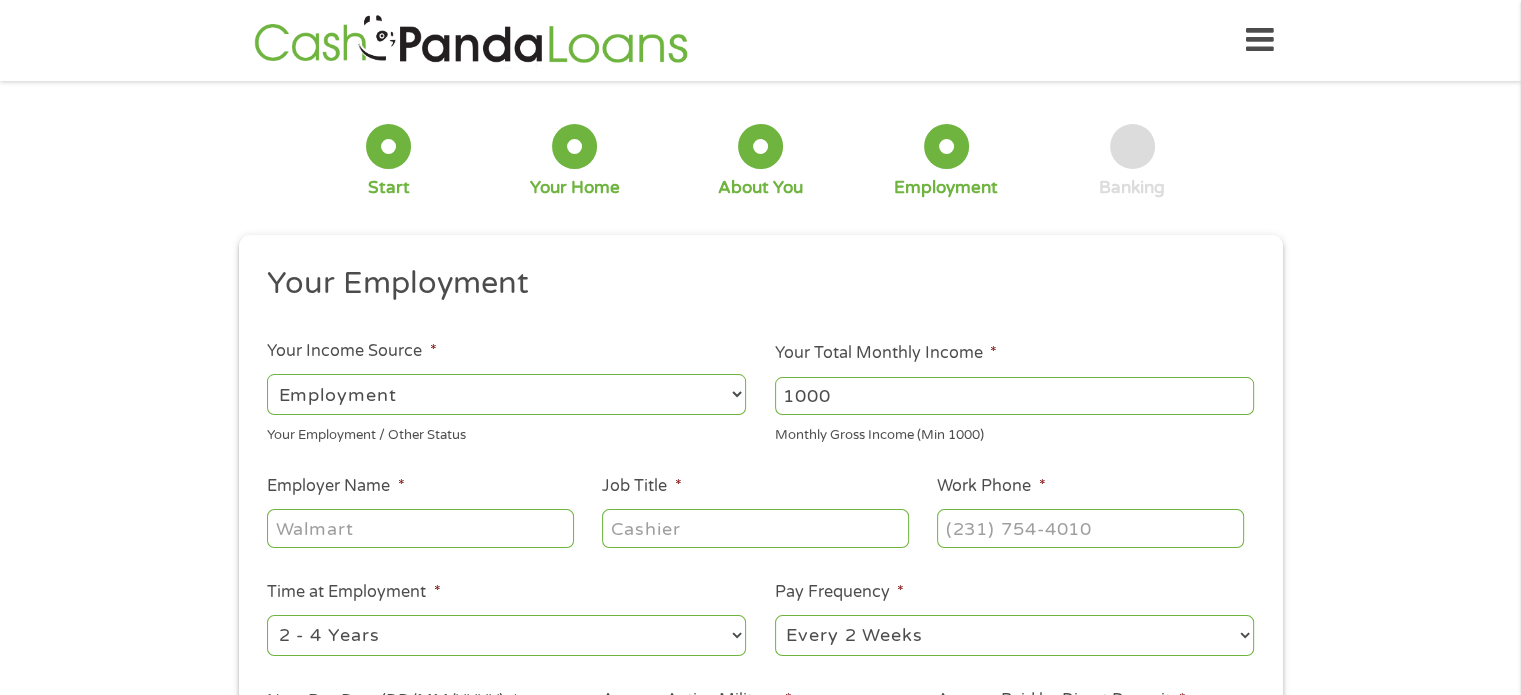 click on "1000" at bounding box center [1014, 396] 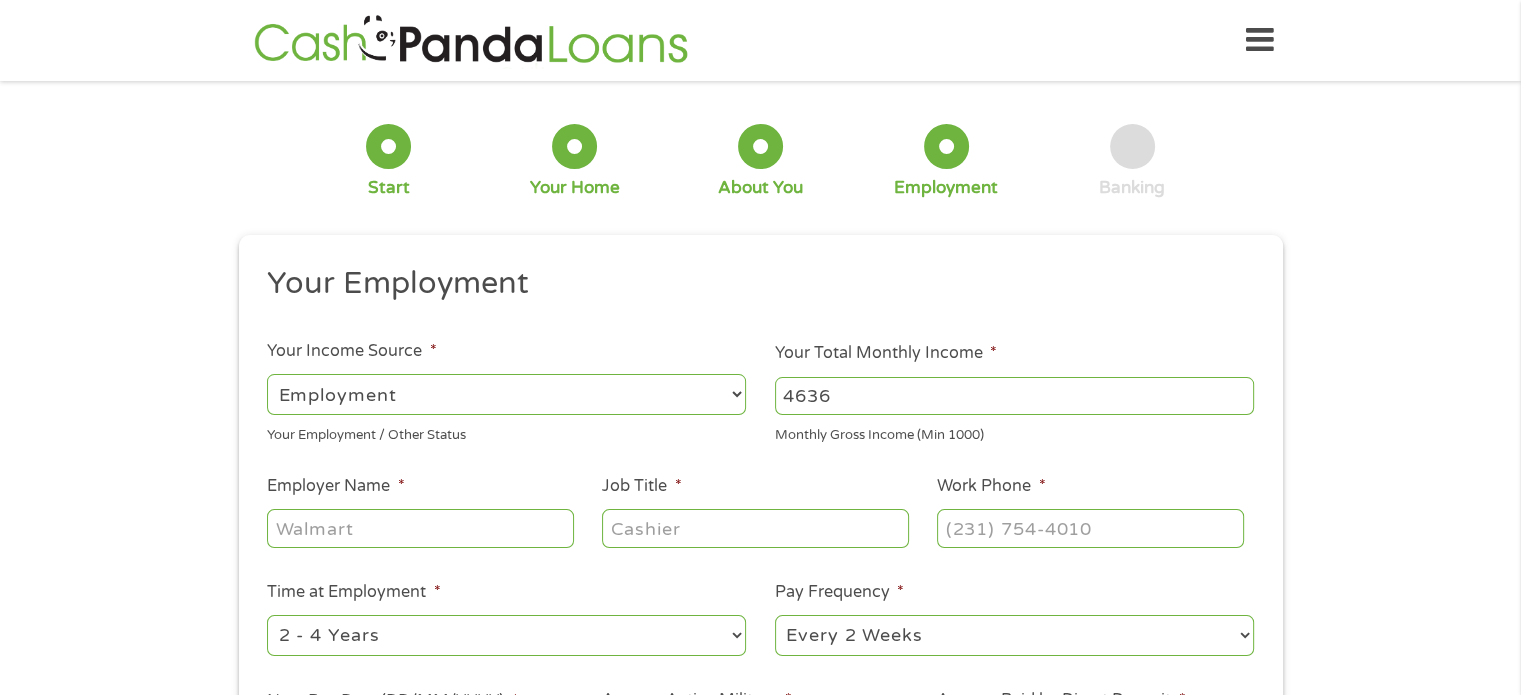 type on "4636" 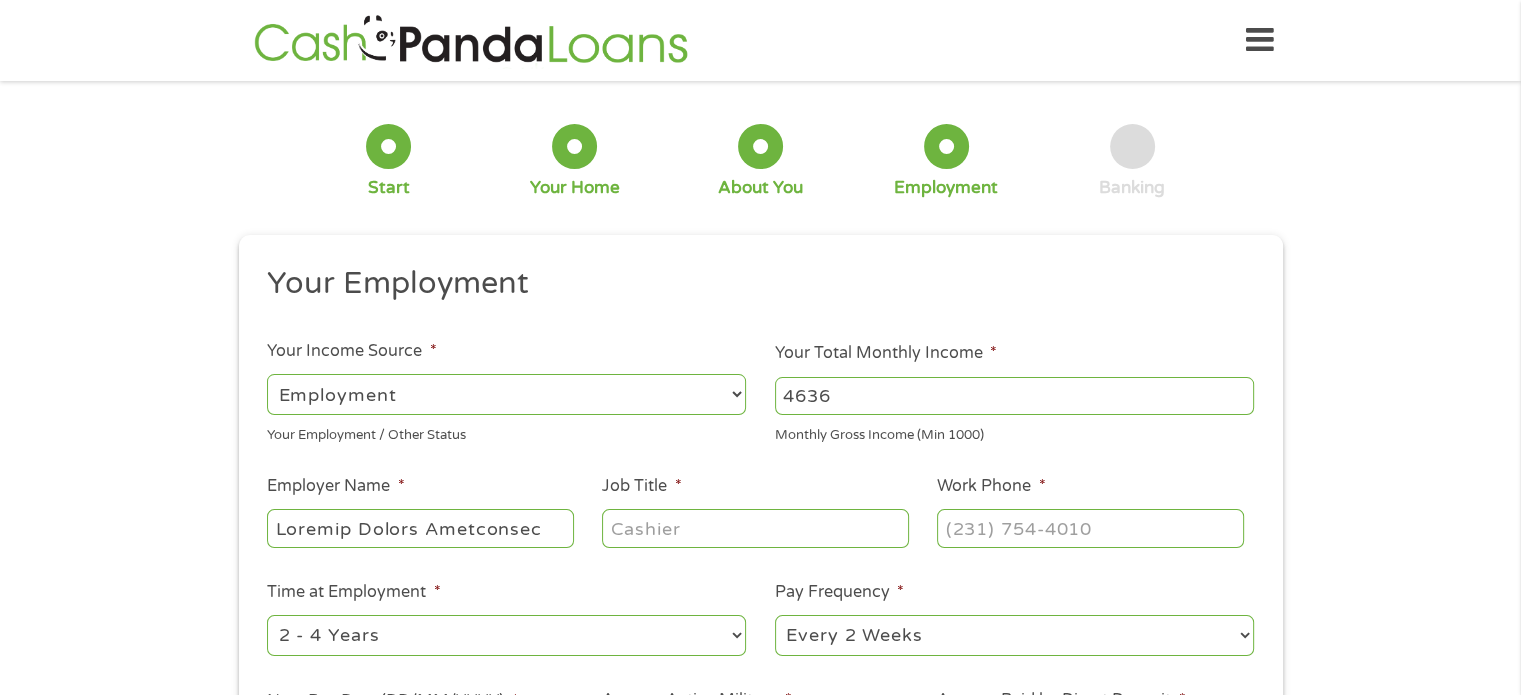 type on "Loremip Dolors Ametconsec" 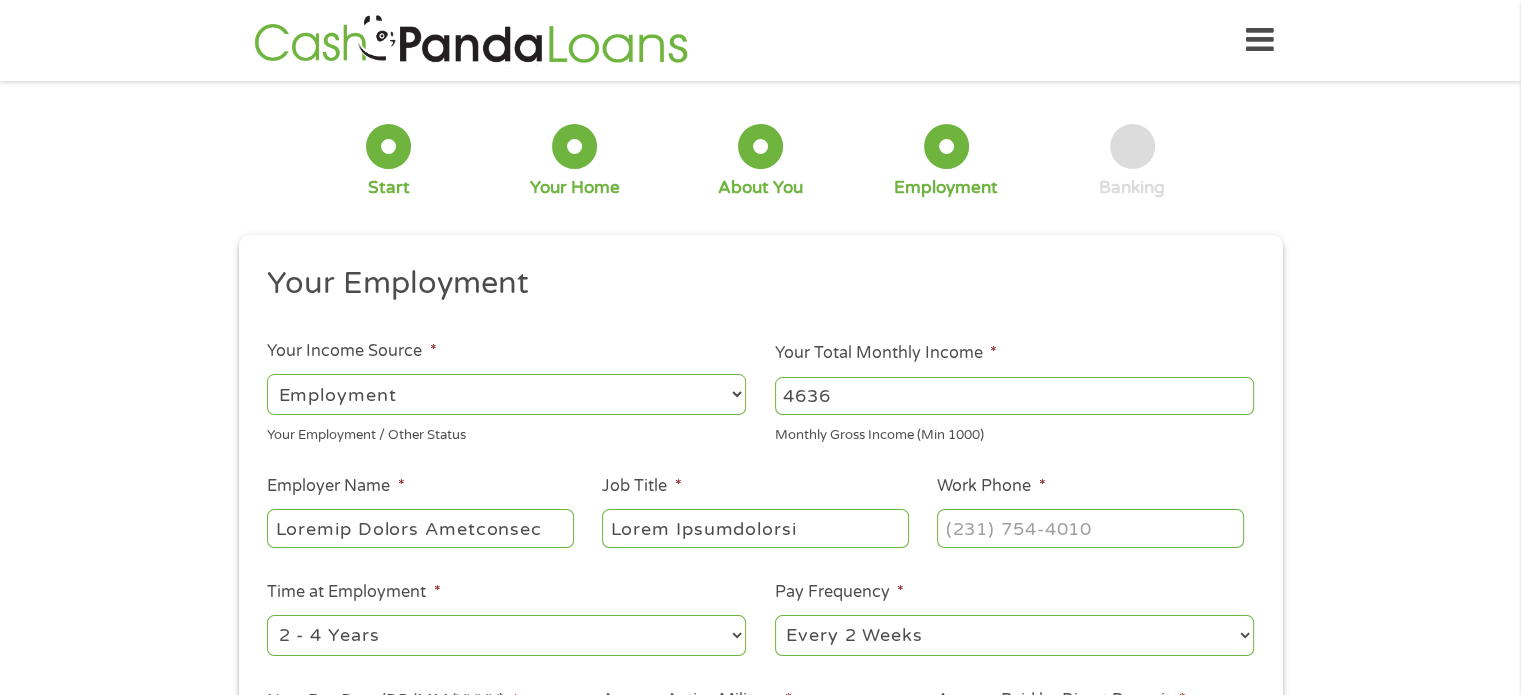type on "Lorem Ipsumdolorsi" 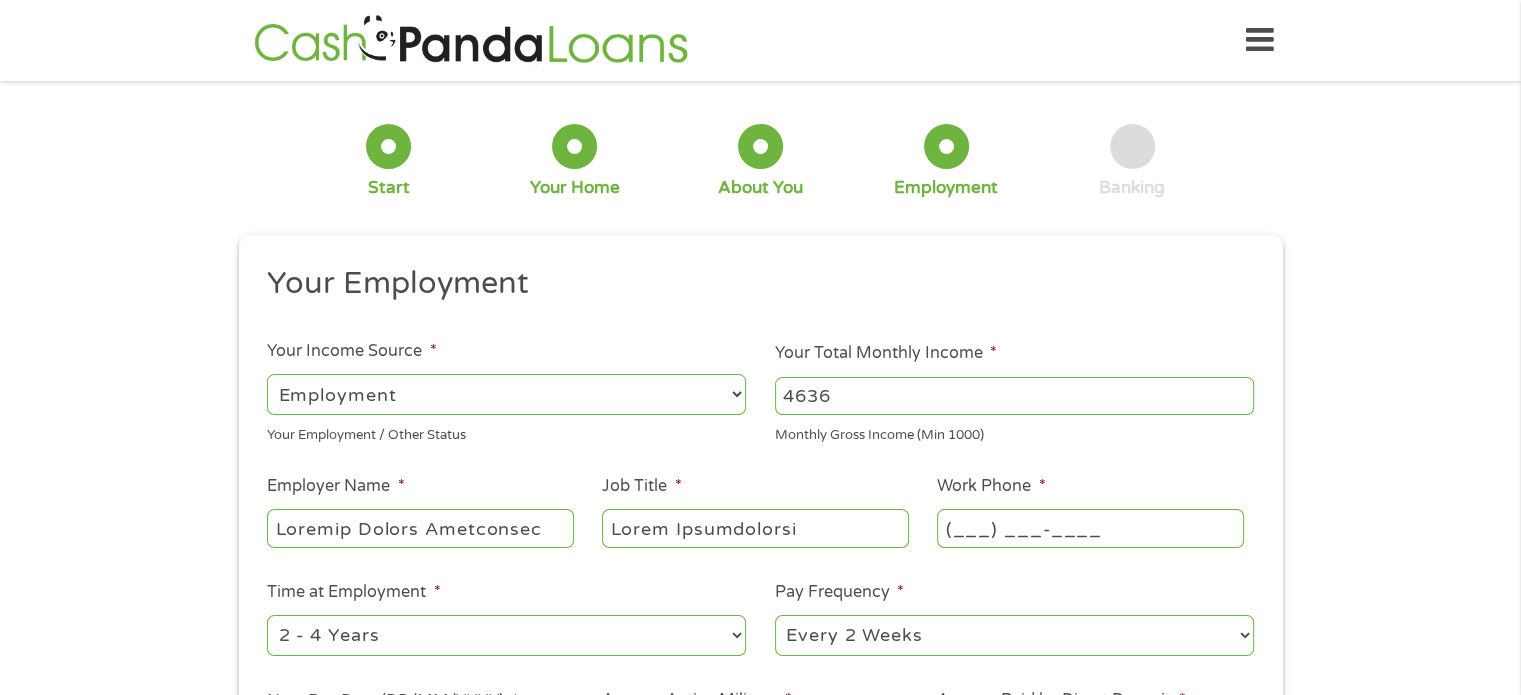 click on "(___) ___-____" at bounding box center [1090, 528] 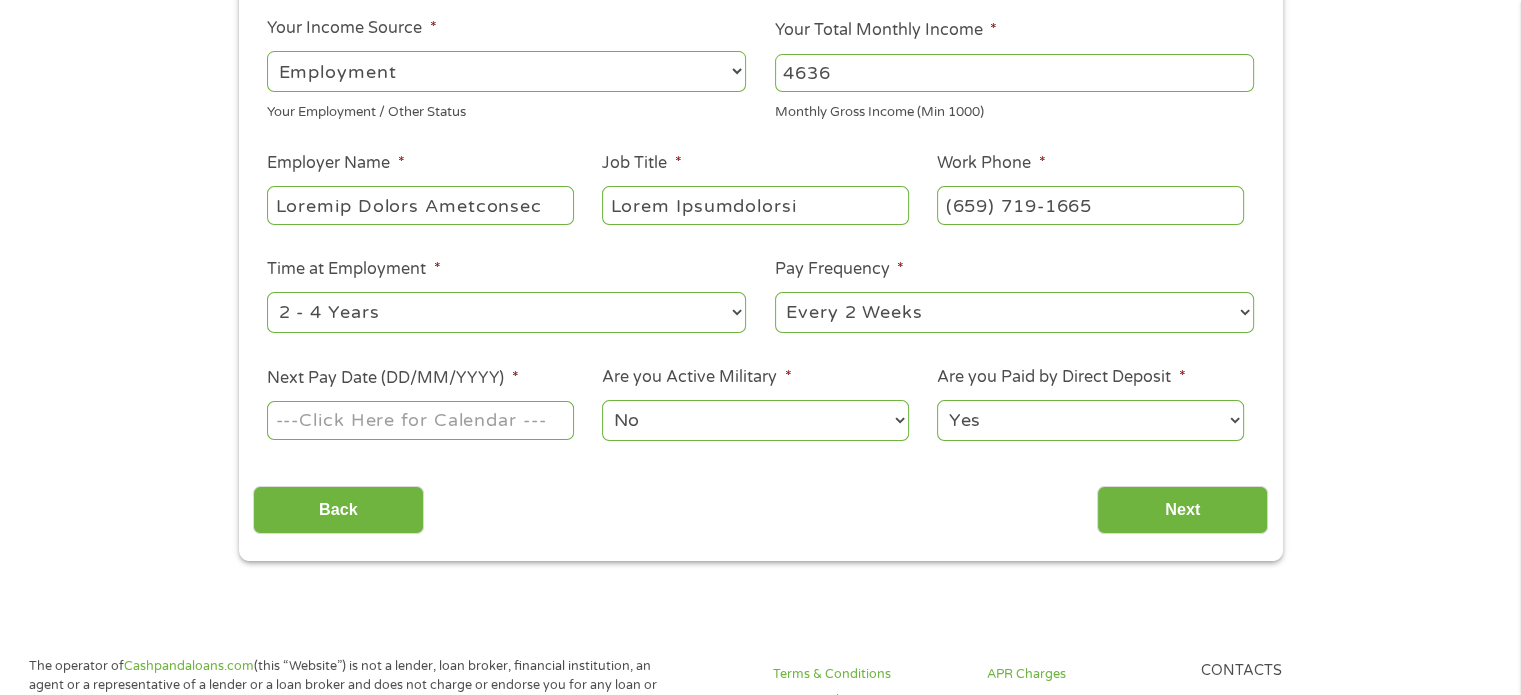 scroll, scrollTop: 360, scrollLeft: 0, axis: vertical 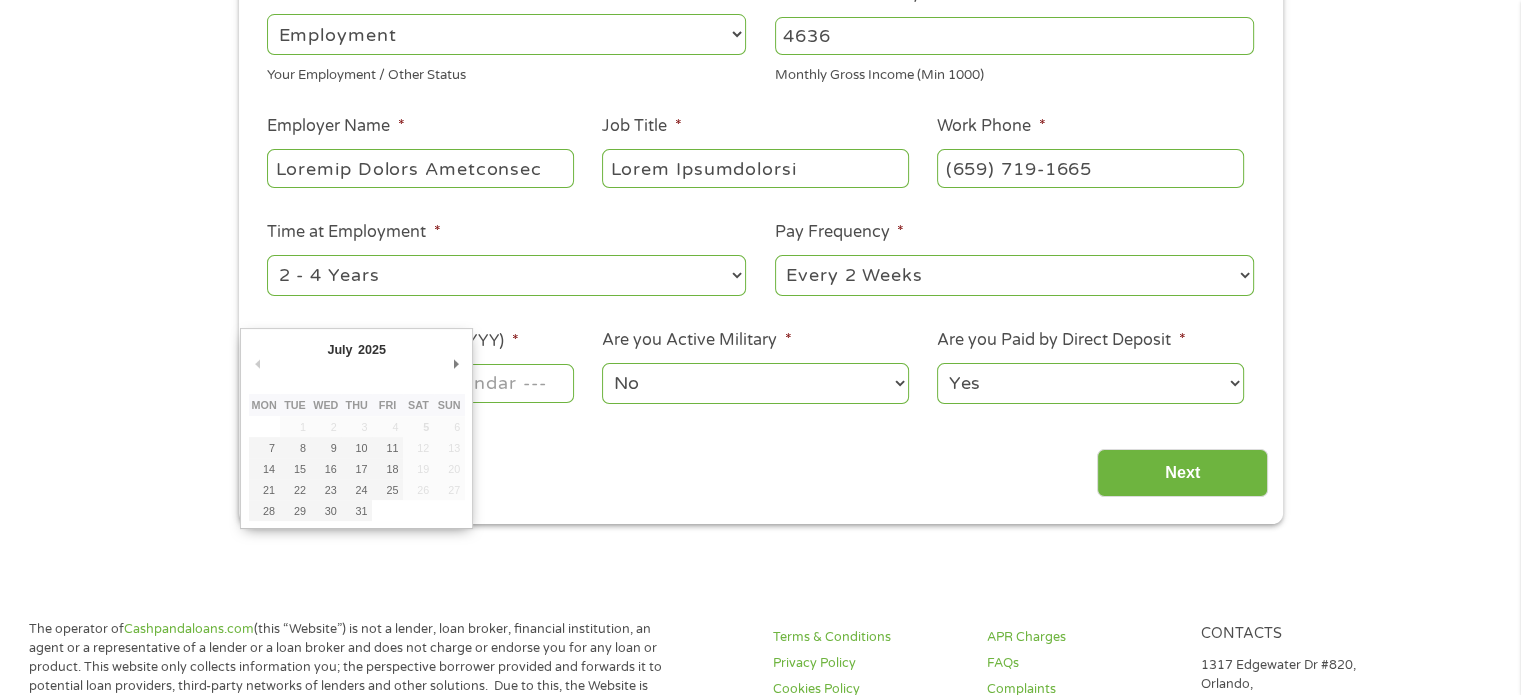 click on "Next Pay Date (DD/MM/YYYY) *" at bounding box center [420, 383] 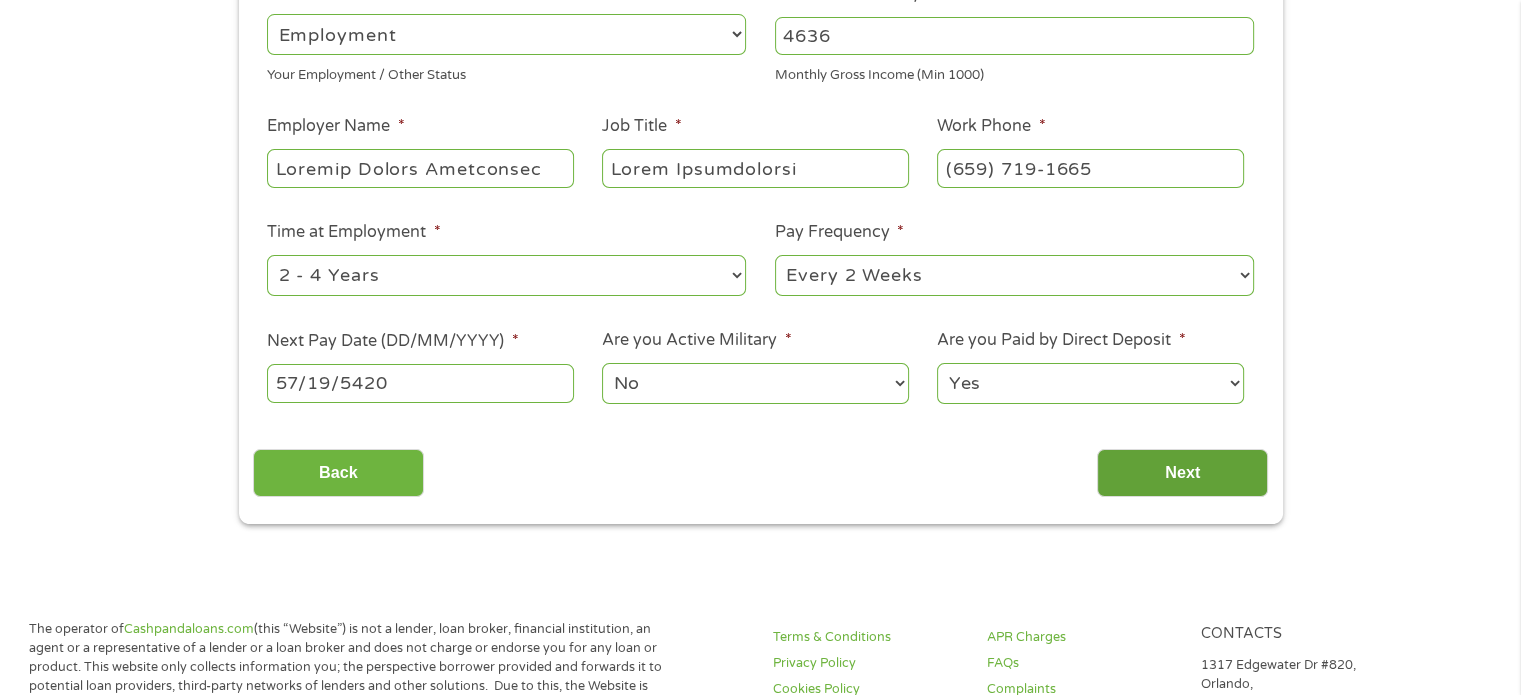 click on "Next" at bounding box center [1182, 473] 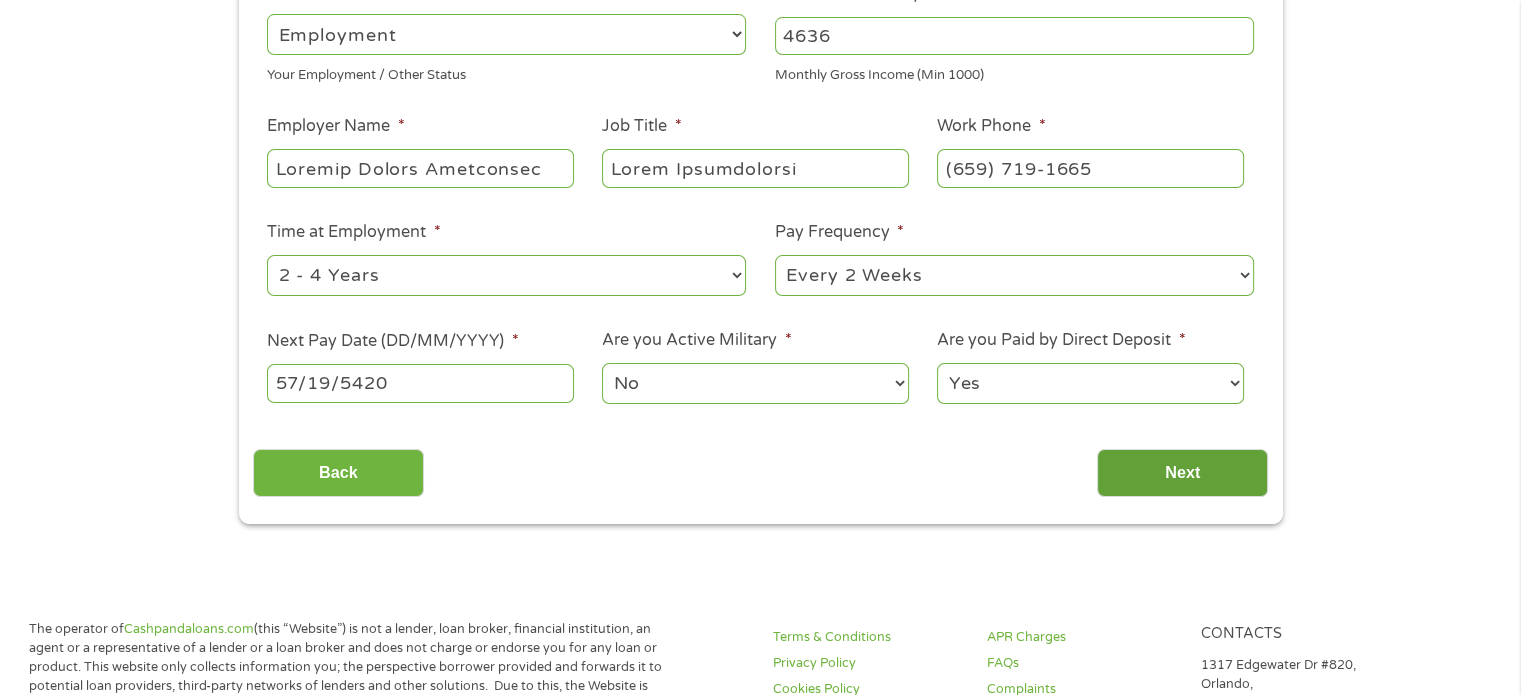 scroll, scrollTop: 8, scrollLeft: 8, axis: both 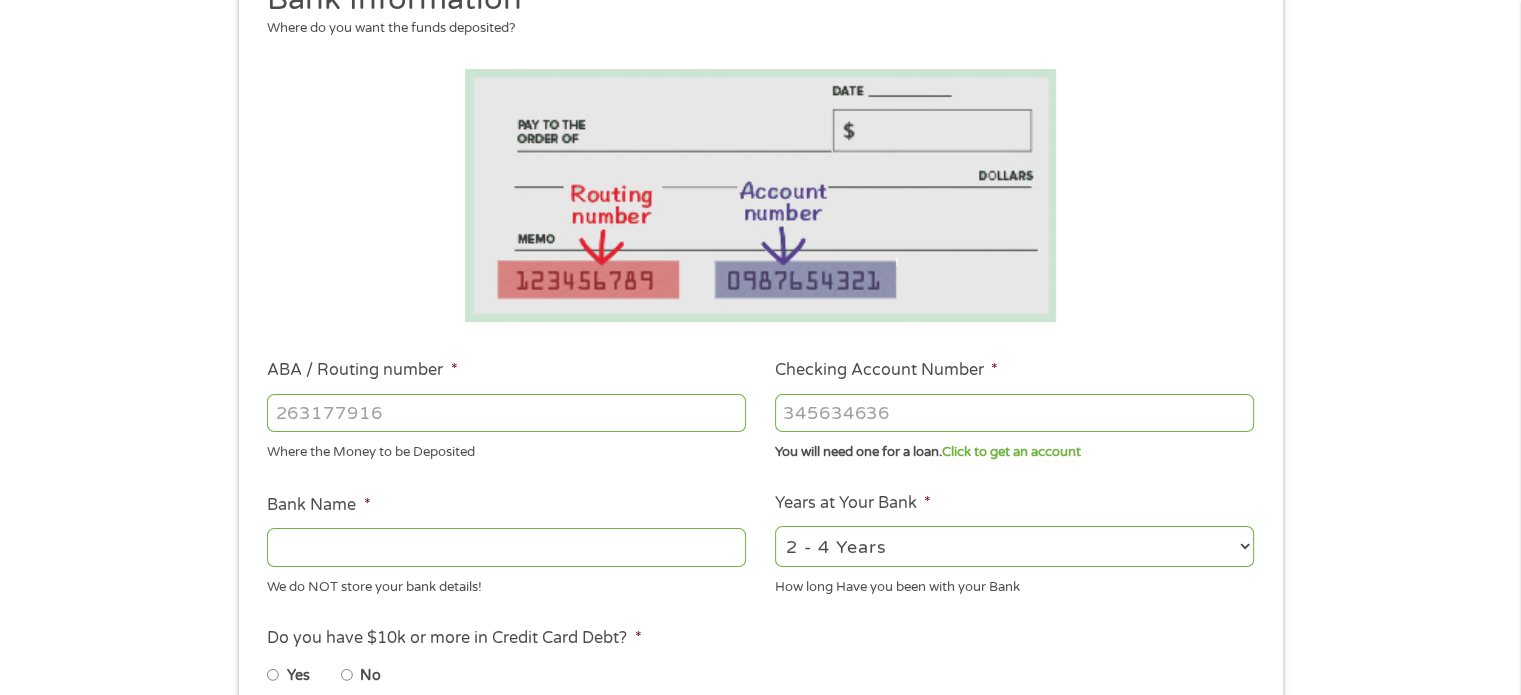 click on "ABA / Routing number *" at bounding box center (506, 413) 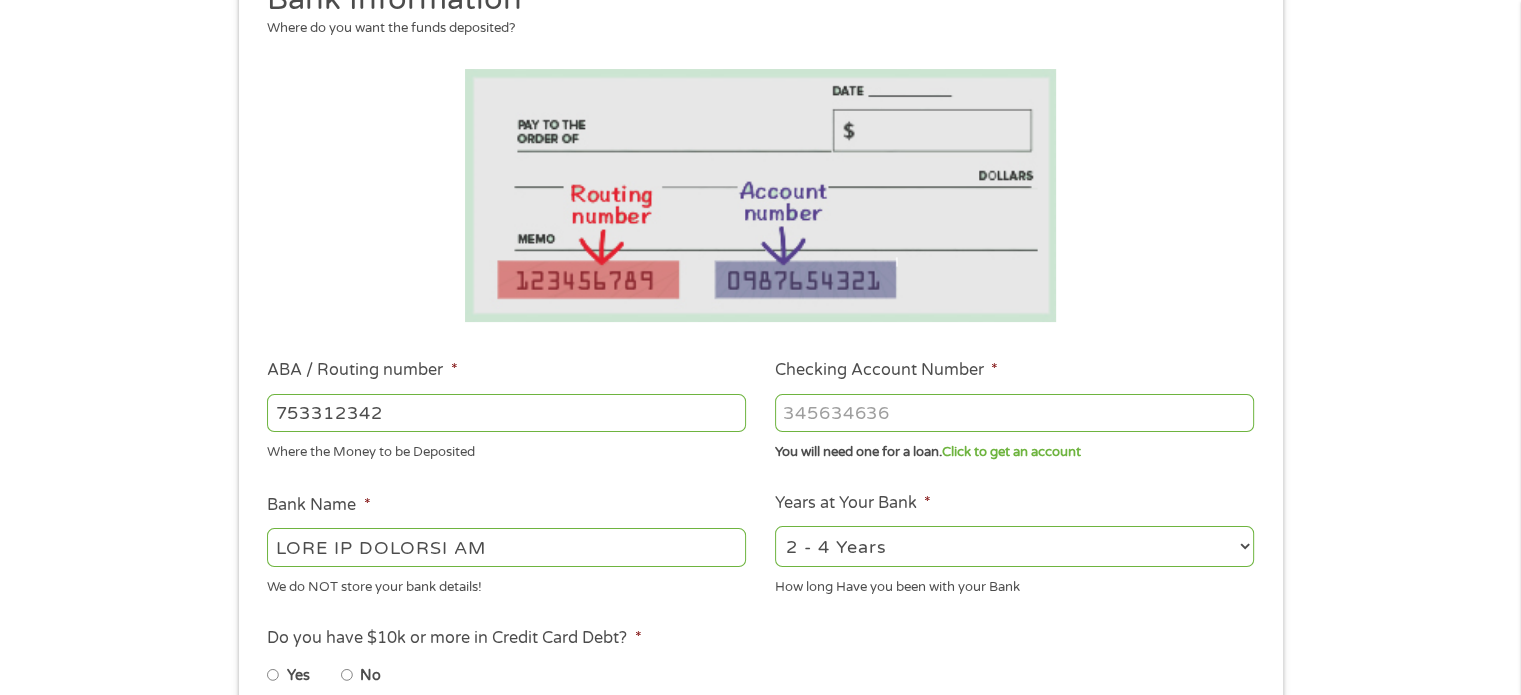 type on "753312342" 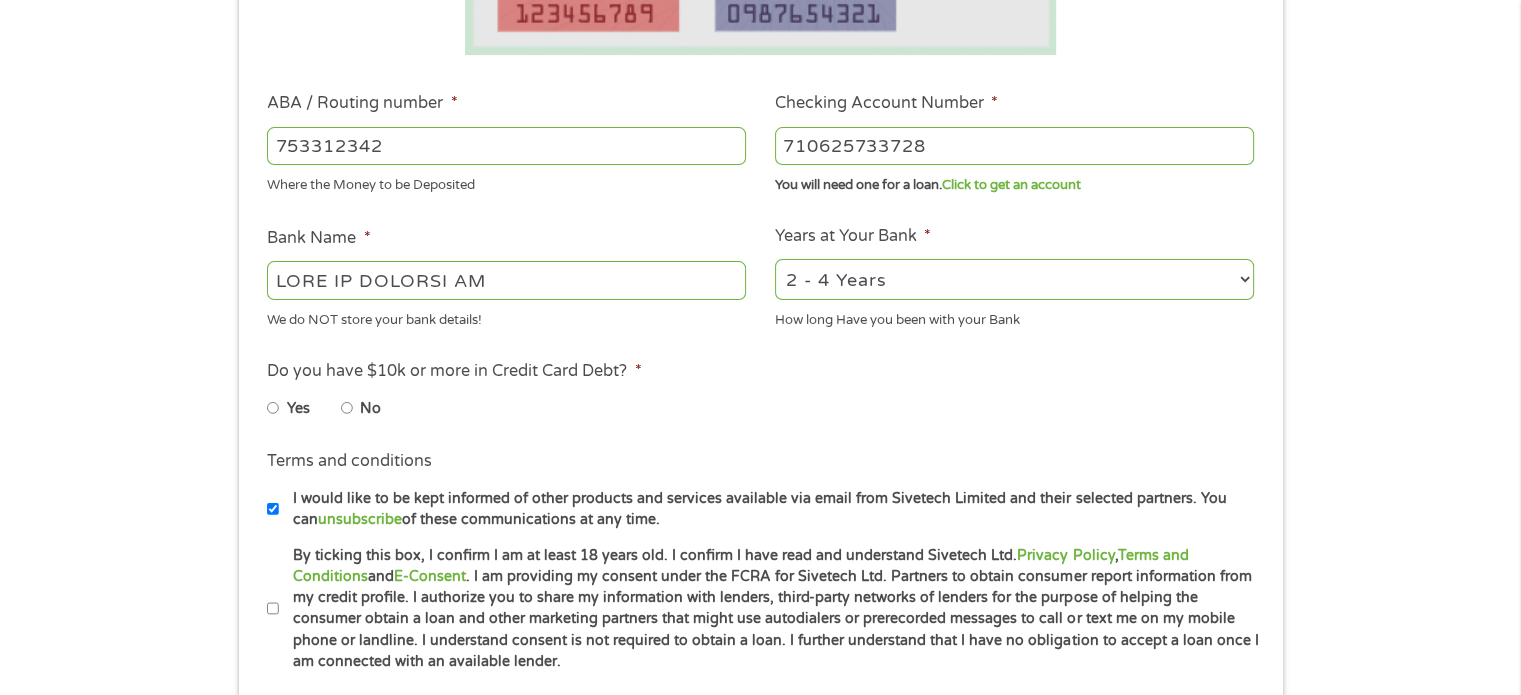 scroll, scrollTop: 577, scrollLeft: 0, axis: vertical 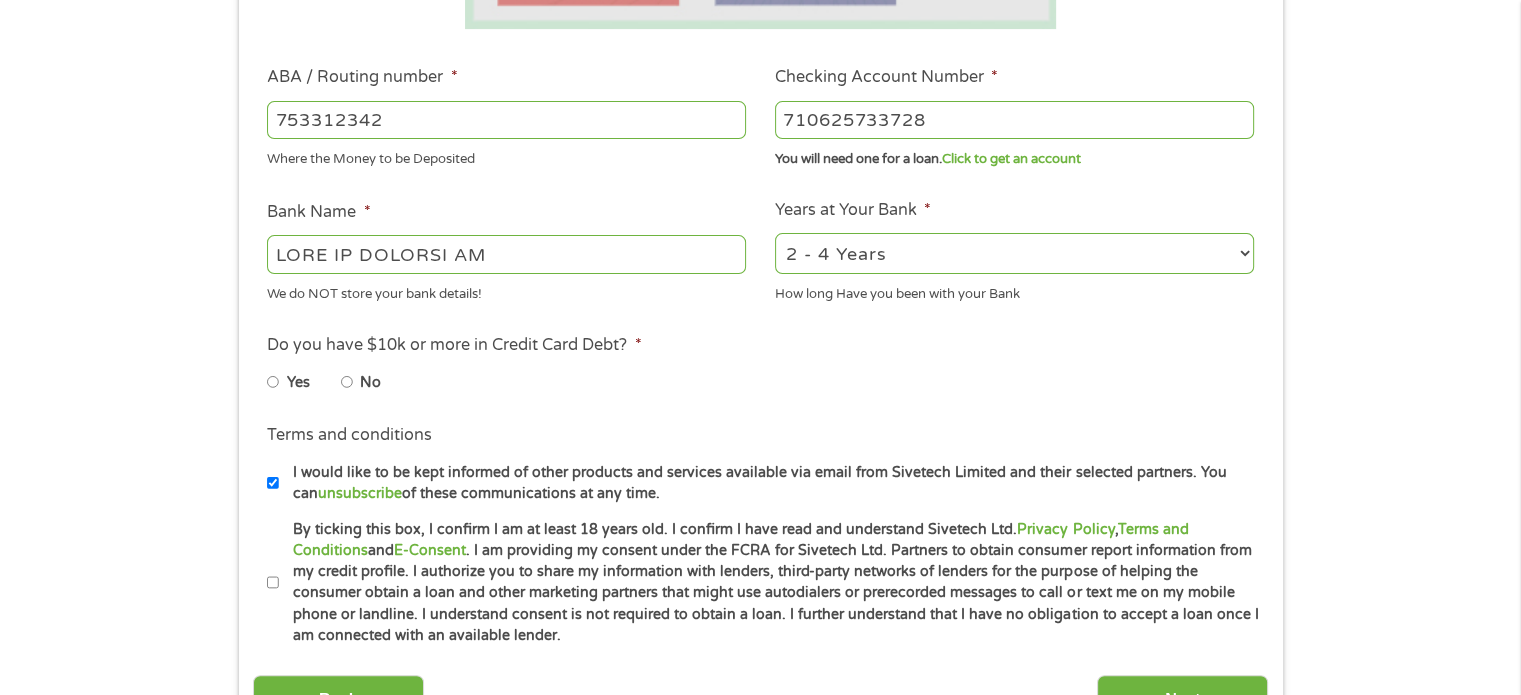 type on "710625733728" 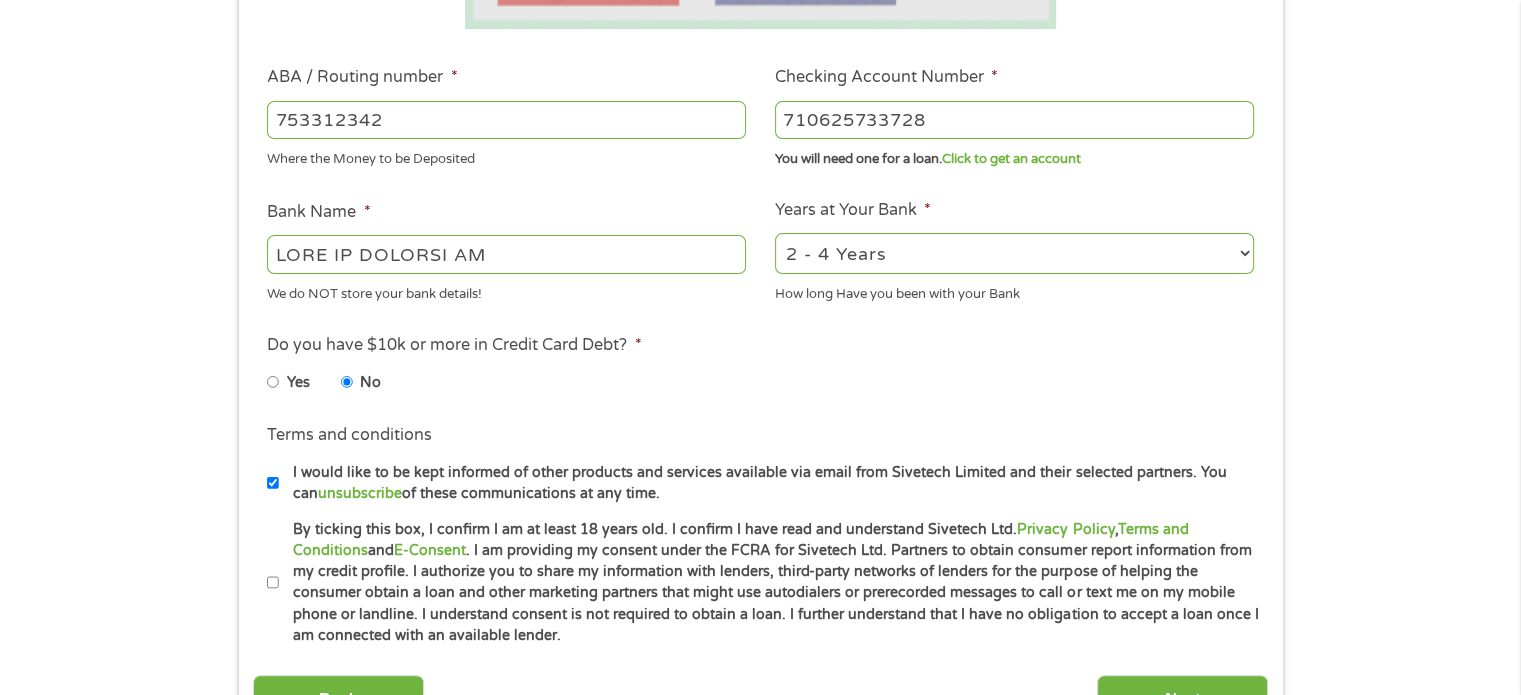 click on "By ticking this box, I confirm I am at least 18 years old. I confirm I have read and understand Sivetech Ltd.  Privacy Policy ,  Terms and Conditions  and  E-Consent . I am providing my consent under the FCRA for Sivetech Ltd. Partners to obtain consumer report information from my credit profile. I authorize you to share my information with lenders, third-party networks of lenders for the purpose of helping the consumer obtain a loan and other marketing partners that might use autodialers or prerecorded messages to call or text me on my mobile phone or landline. I understand consent is not required to obtain a loan. I further understand that I have no obligation to accept a loan once I am connected with an available lender." at bounding box center [273, 583] 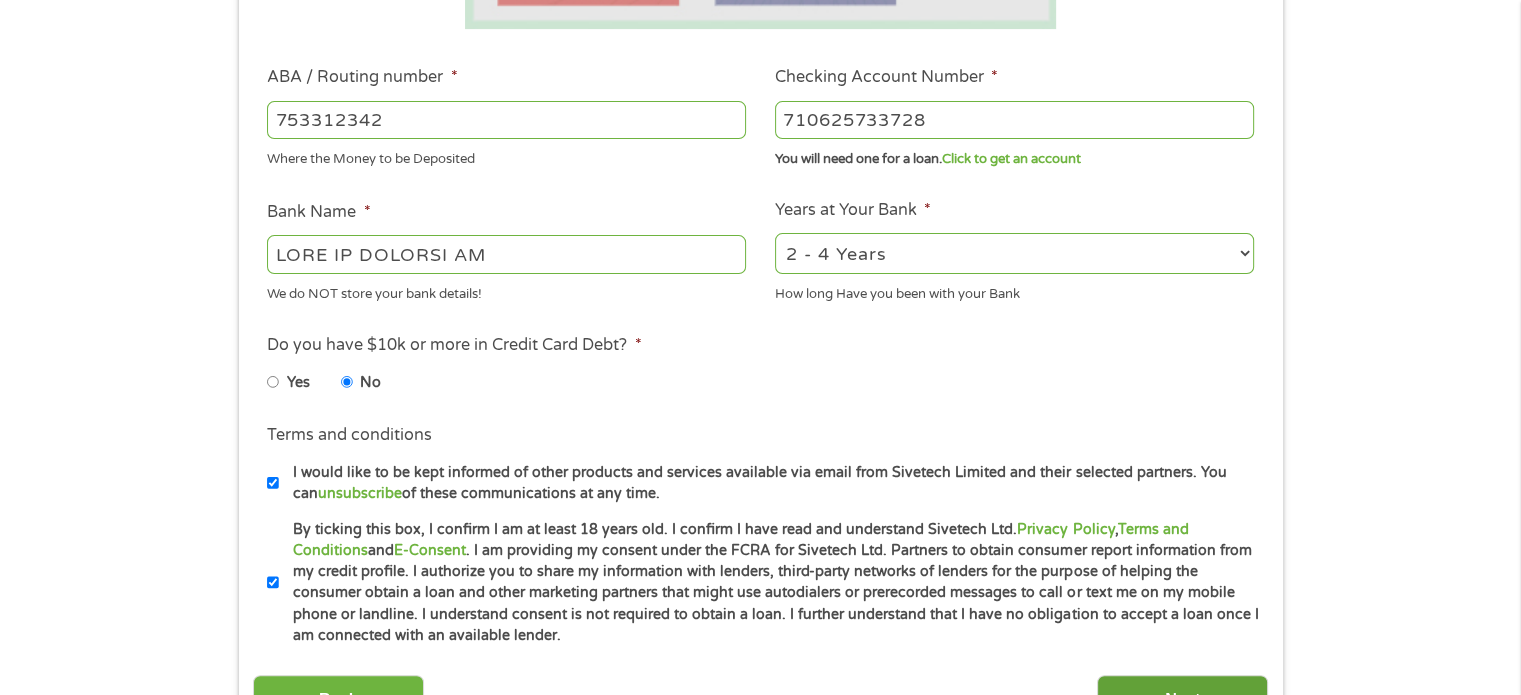 click on "Next" at bounding box center (1182, 699) 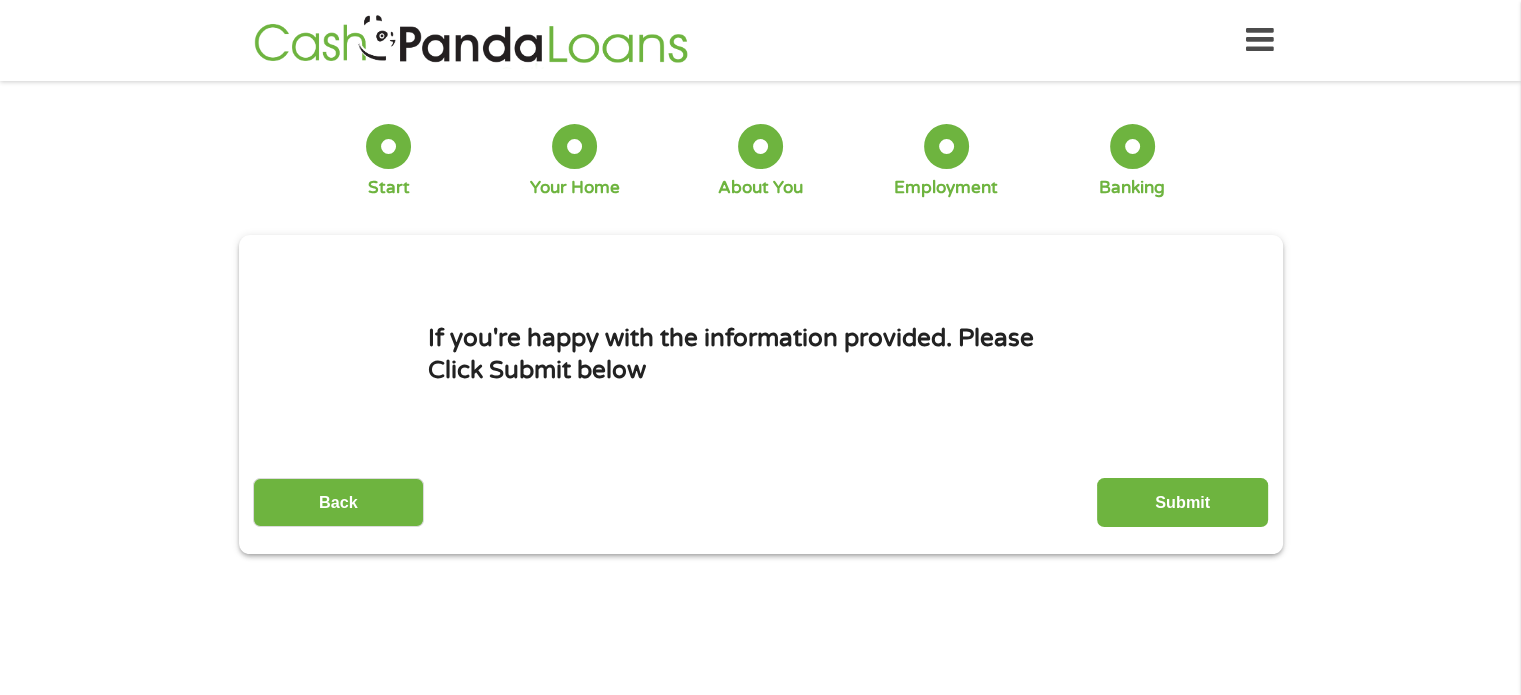 scroll, scrollTop: 0, scrollLeft: 0, axis: both 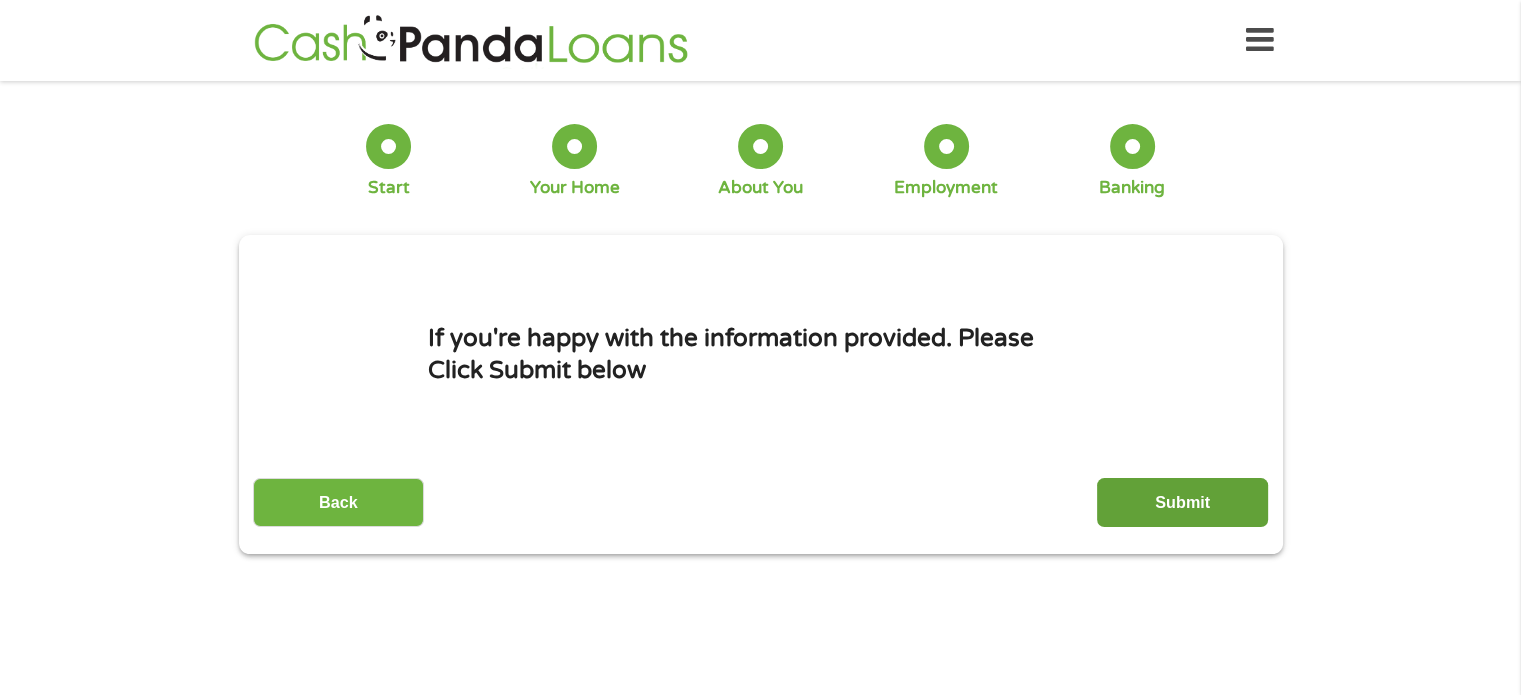 click on "Submit" at bounding box center [1182, 502] 